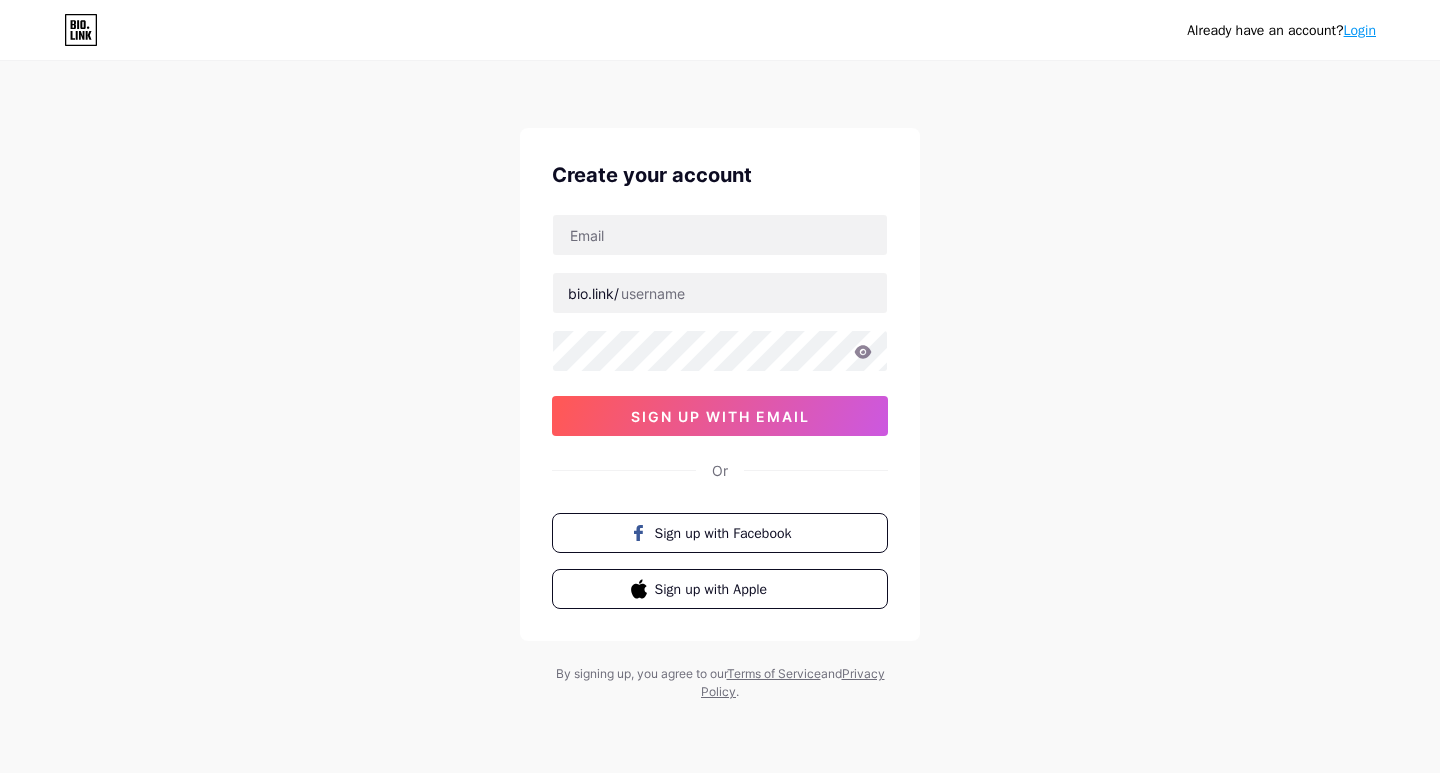 scroll, scrollTop: 0, scrollLeft: 0, axis: both 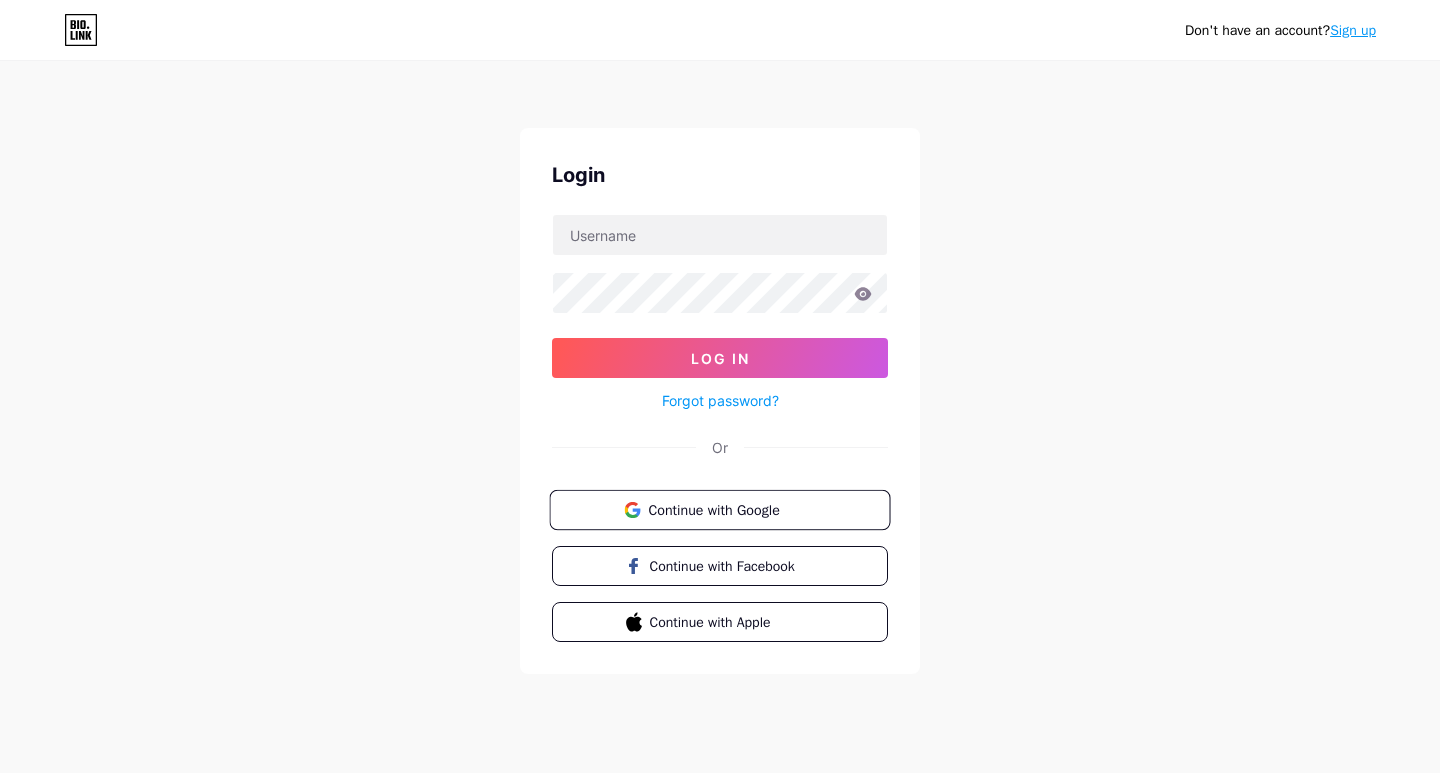 click on "Continue with Google" at bounding box center [719, 510] 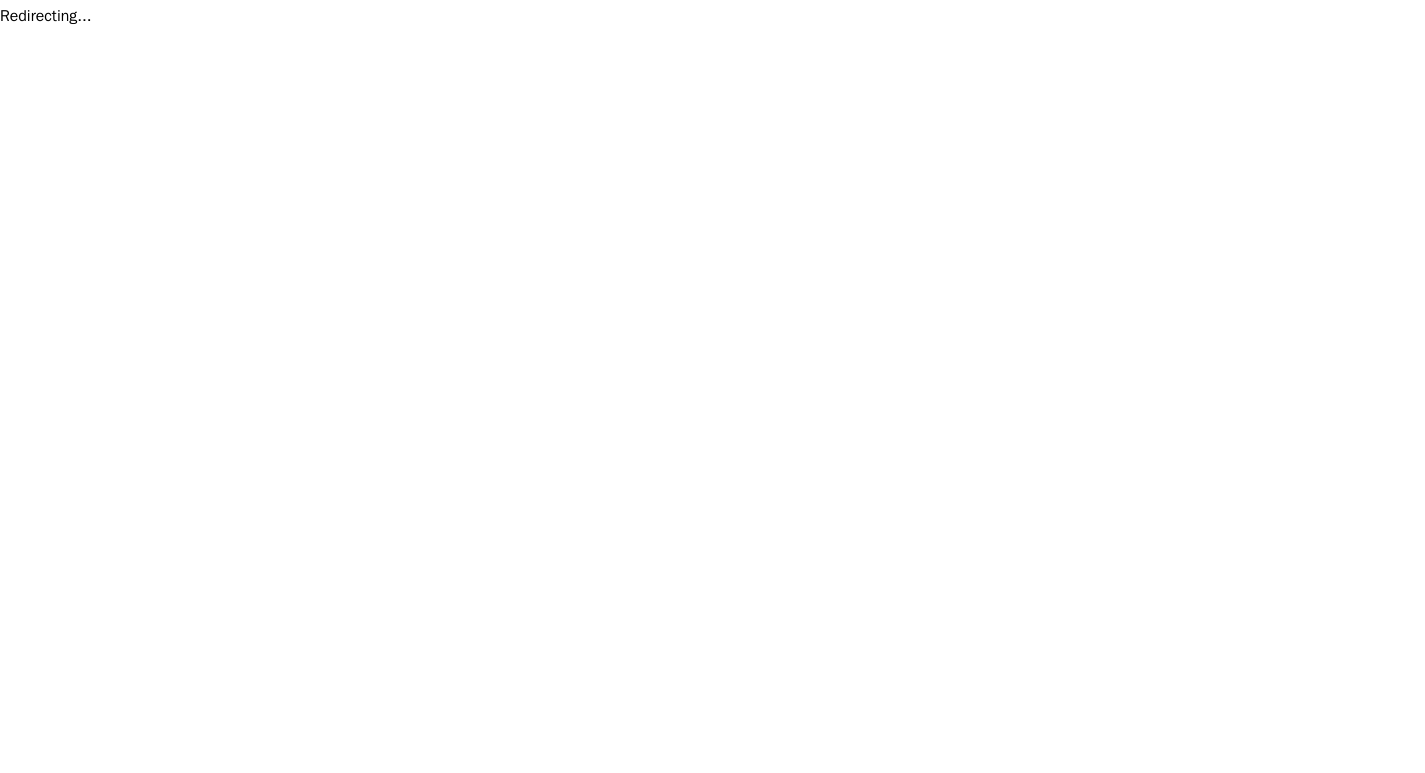scroll, scrollTop: 0, scrollLeft: 0, axis: both 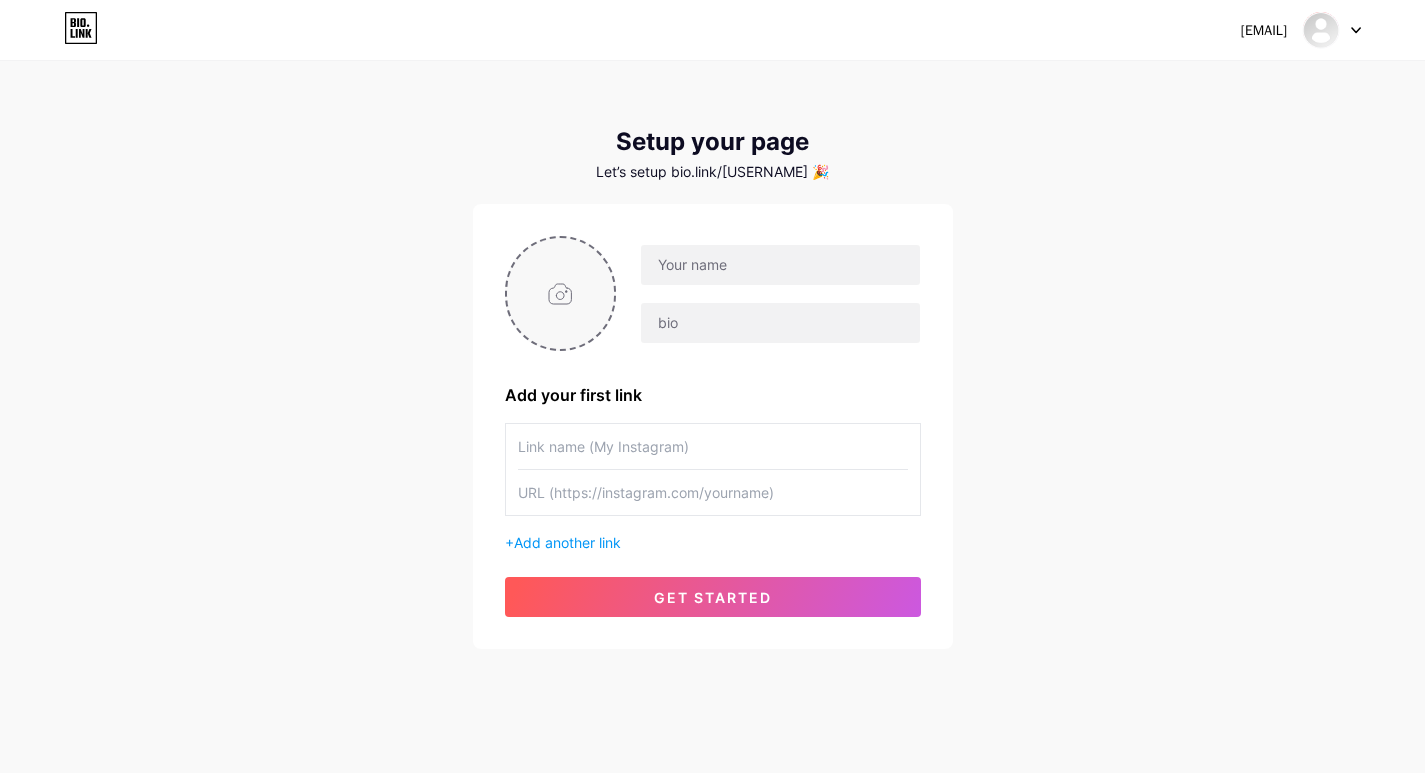 click at bounding box center (561, 293) 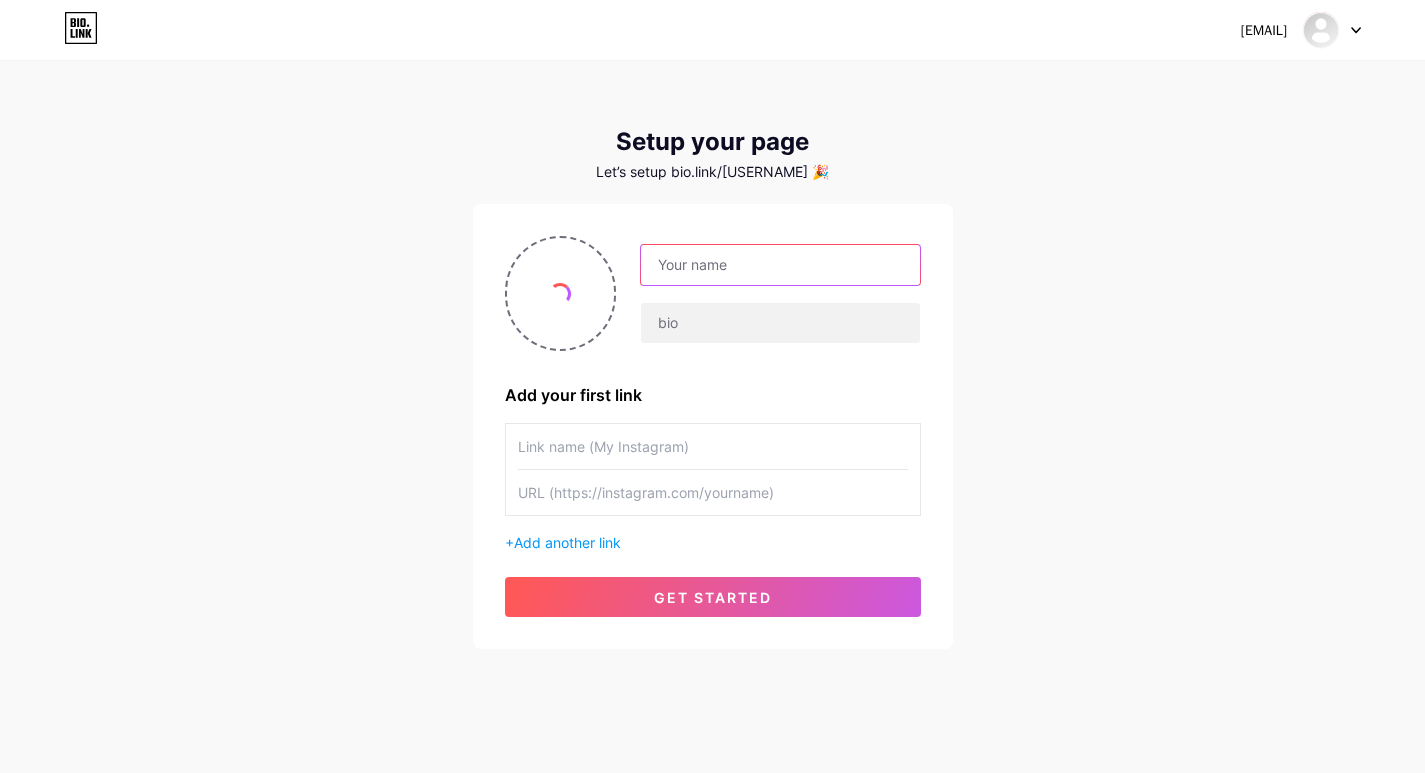 click at bounding box center [780, 265] 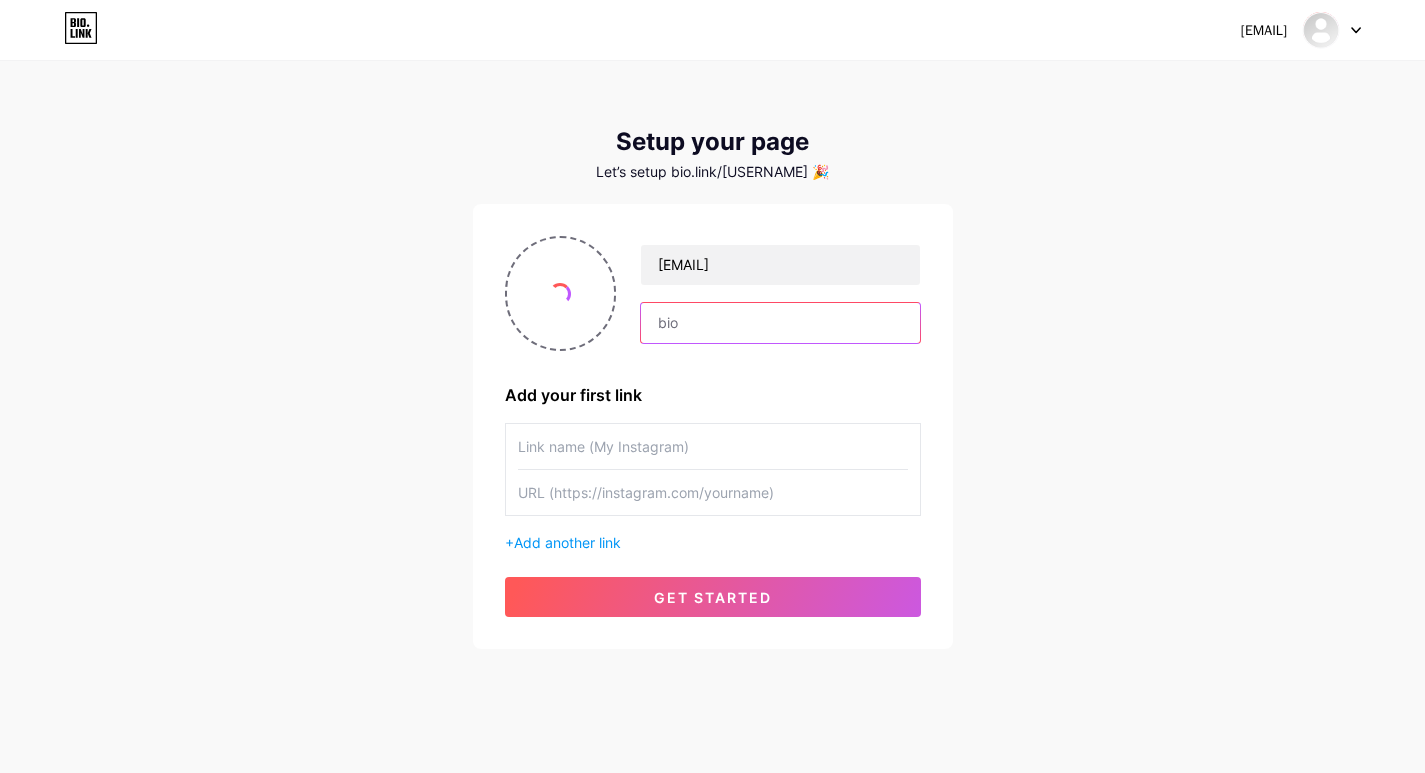 click at bounding box center (780, 323) 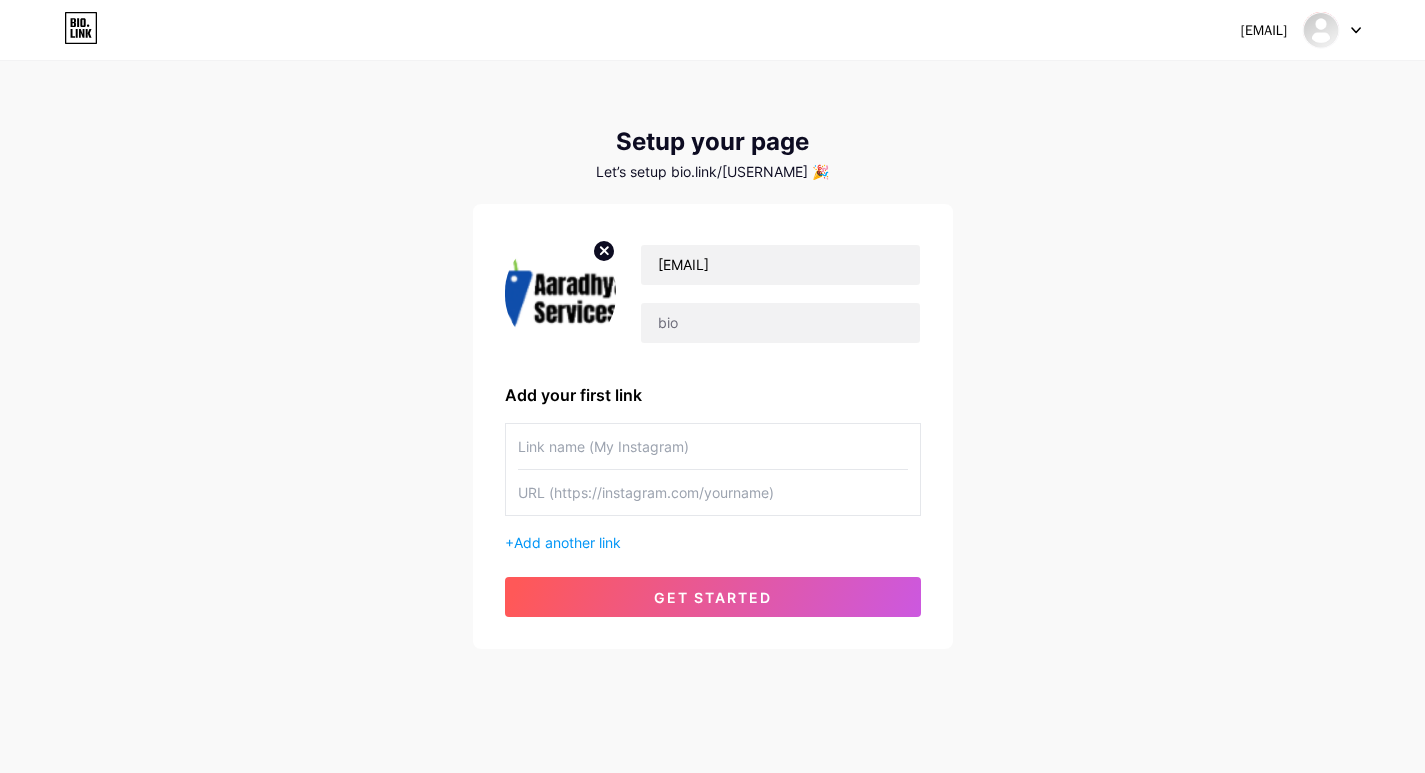 click at bounding box center (713, 446) 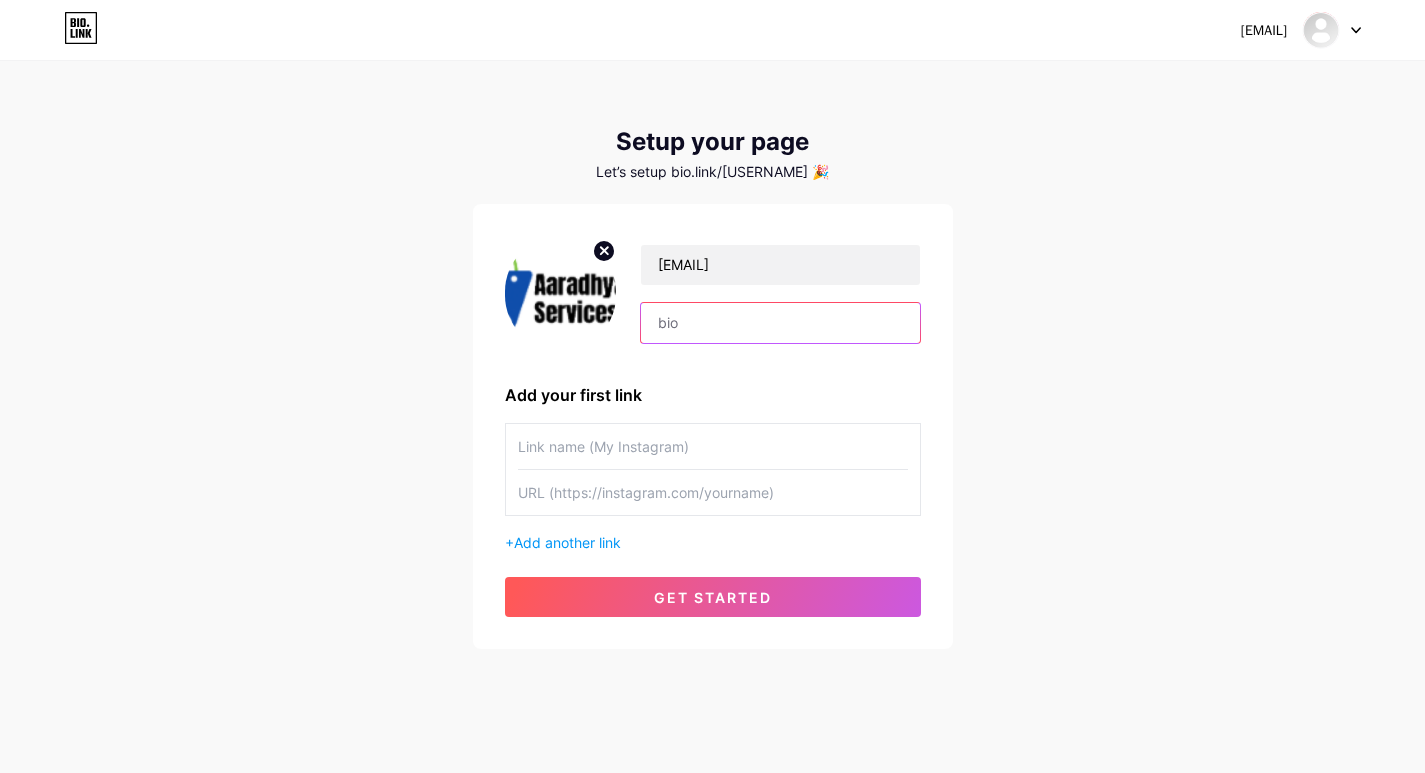 click at bounding box center [780, 323] 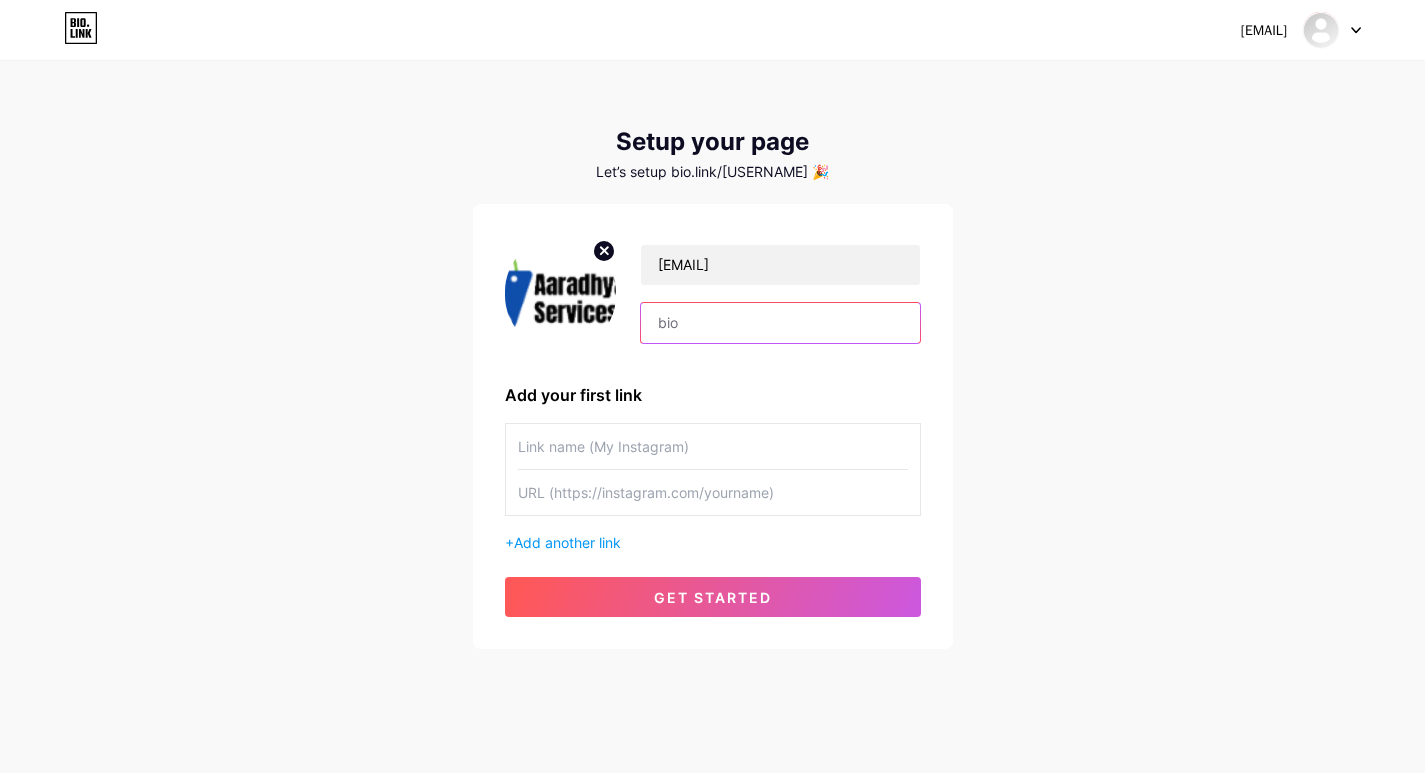 paste on "We are proud to be recognized as the Best Quality Foxnut Supplier & Exporter in the industry, delivering premium-grade makhana sourced directly from the rich farmlands of [STATE]. Our foxnuts are handpicked, hygienically processed, and carefully packed to retain maximum freshness, crunch, and nutrition. Committed to international quality standards, we cater to both domestic and global markets with bulk and customized supply solutions. As a trusted name in the foxnut trade, we offer timely delivery, competitiv" 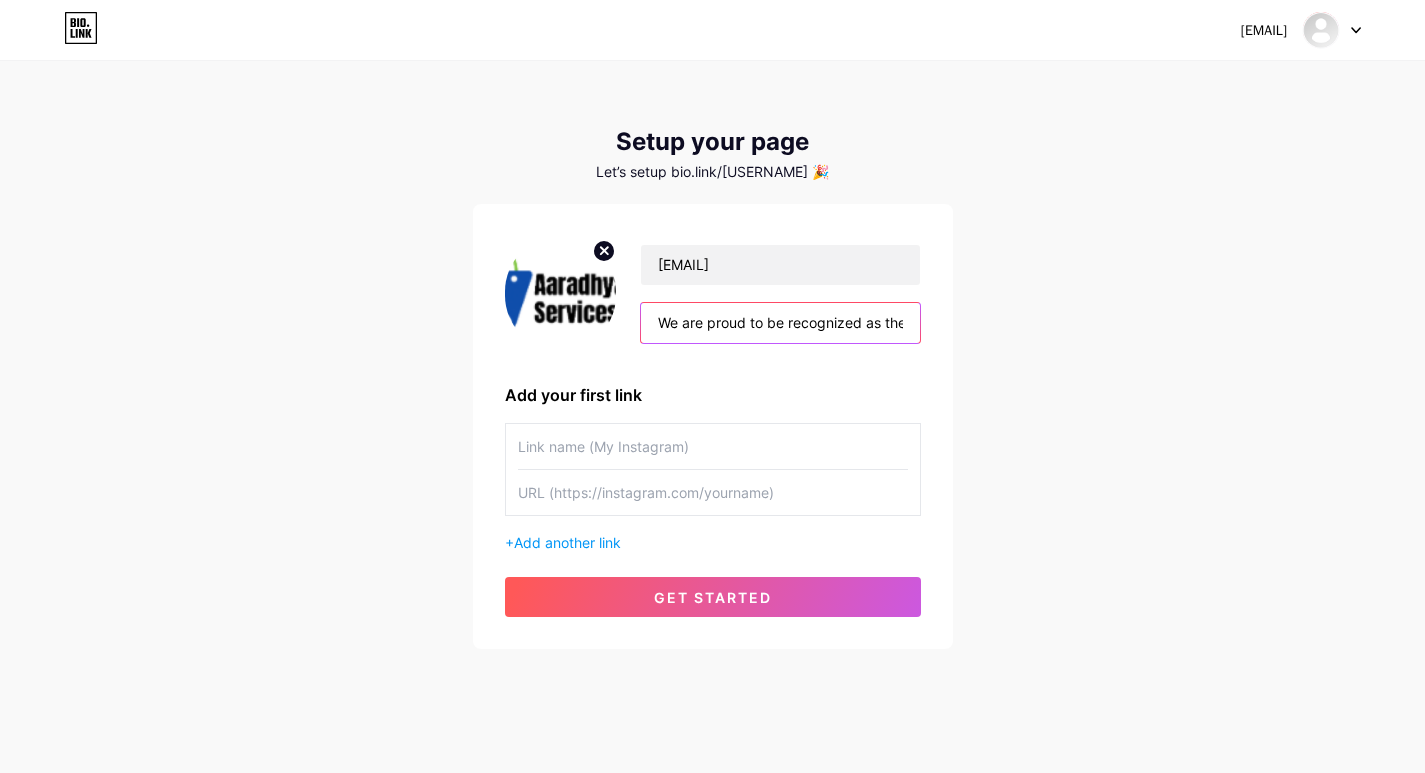 scroll, scrollTop: 0, scrollLeft: 3158, axis: horizontal 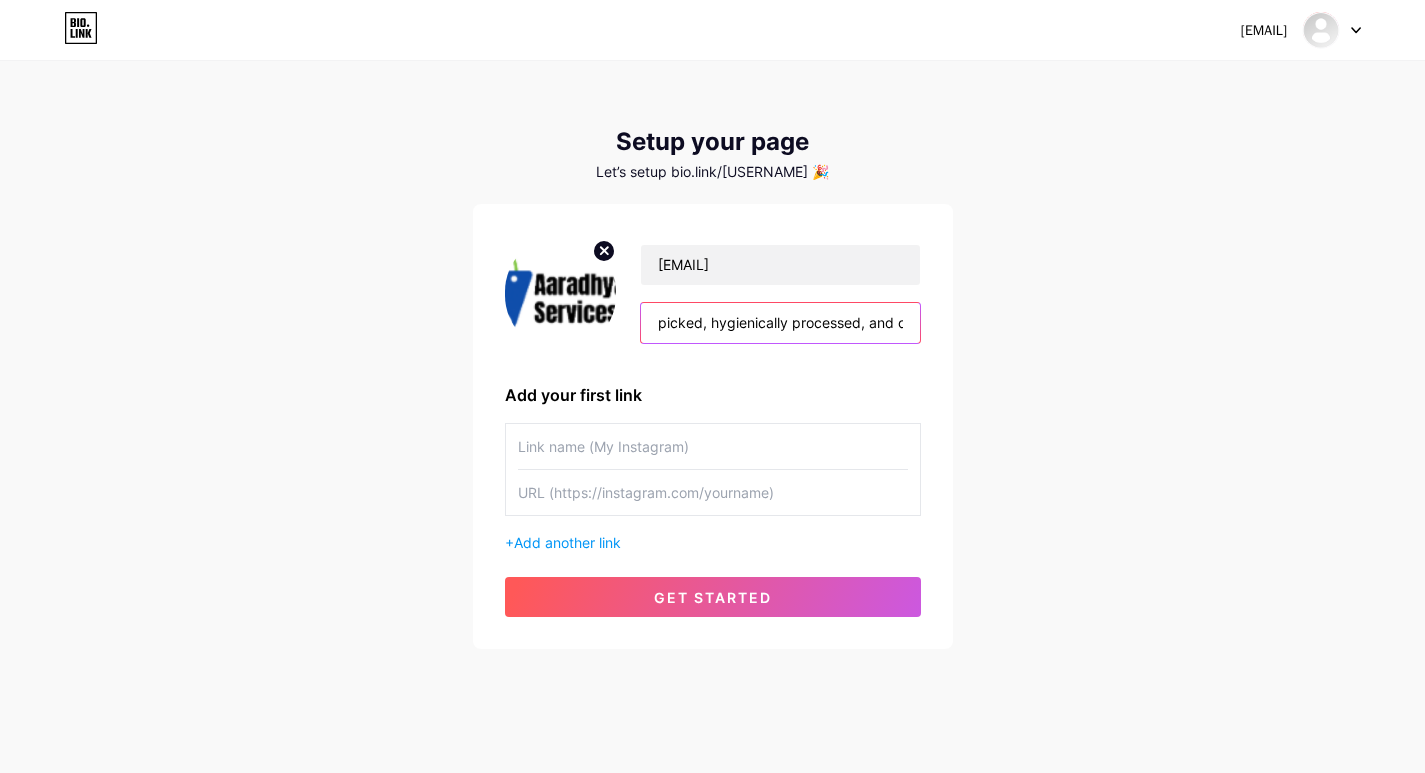 drag, startPoint x: 909, startPoint y: 327, endPoint x: 894, endPoint y: 314, distance: 19.849434 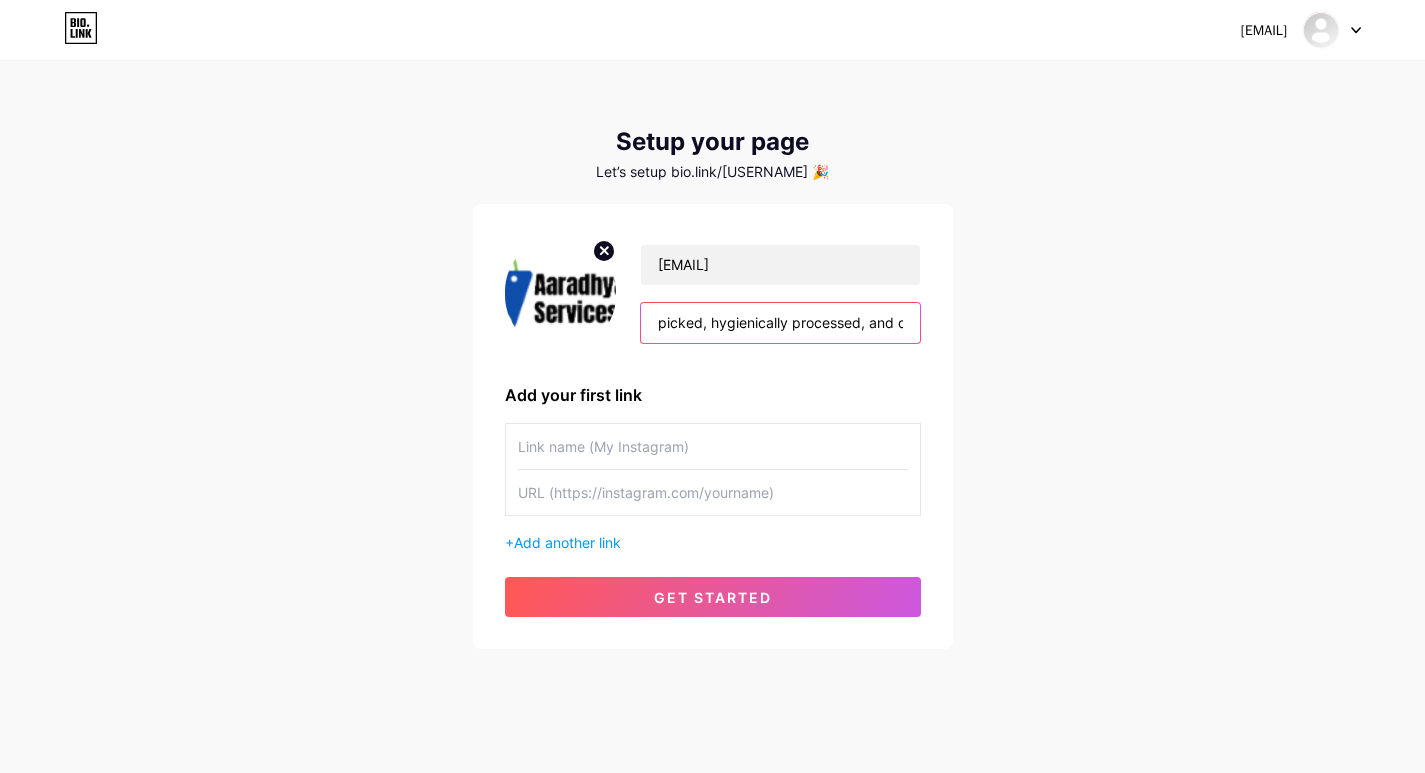click on "We are proud to be recognized as the Best Quality Foxnut Supplier & Exporter in the industry, delivering premium-grade makhana sourced directly from the rich farmlands of [STATE]. Our foxnuts are handpicked, hygienically processed, and carefully packed to retain maximum freshness, crunch, and nutrition. Committed to international quality standards, we cater to both domestic and global markets with bulk and customized supply solutions. As a trusted name in the foxnut trade, we offer timely delivery, competitiv" at bounding box center (780, 323) 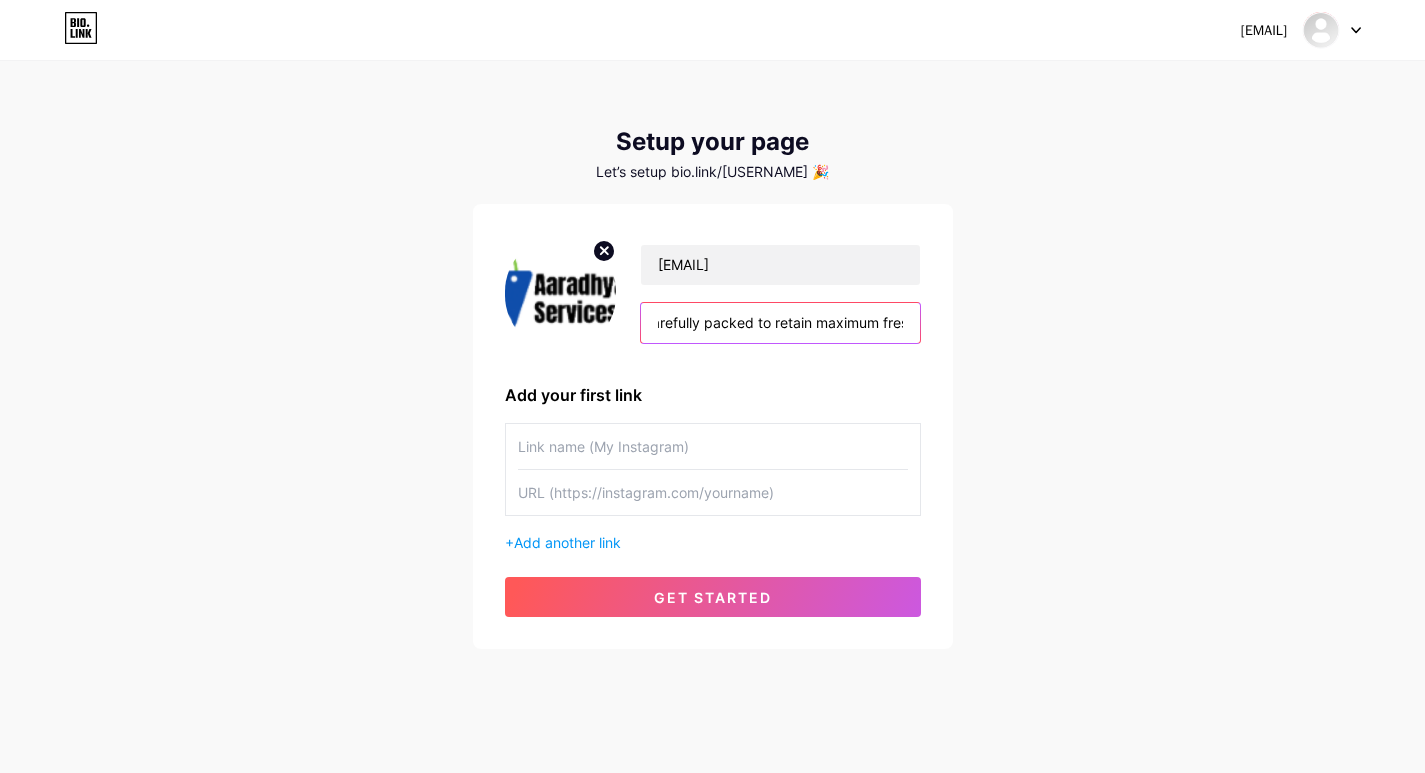 scroll, scrollTop: 0, scrollLeft: 2093, axis: horizontal 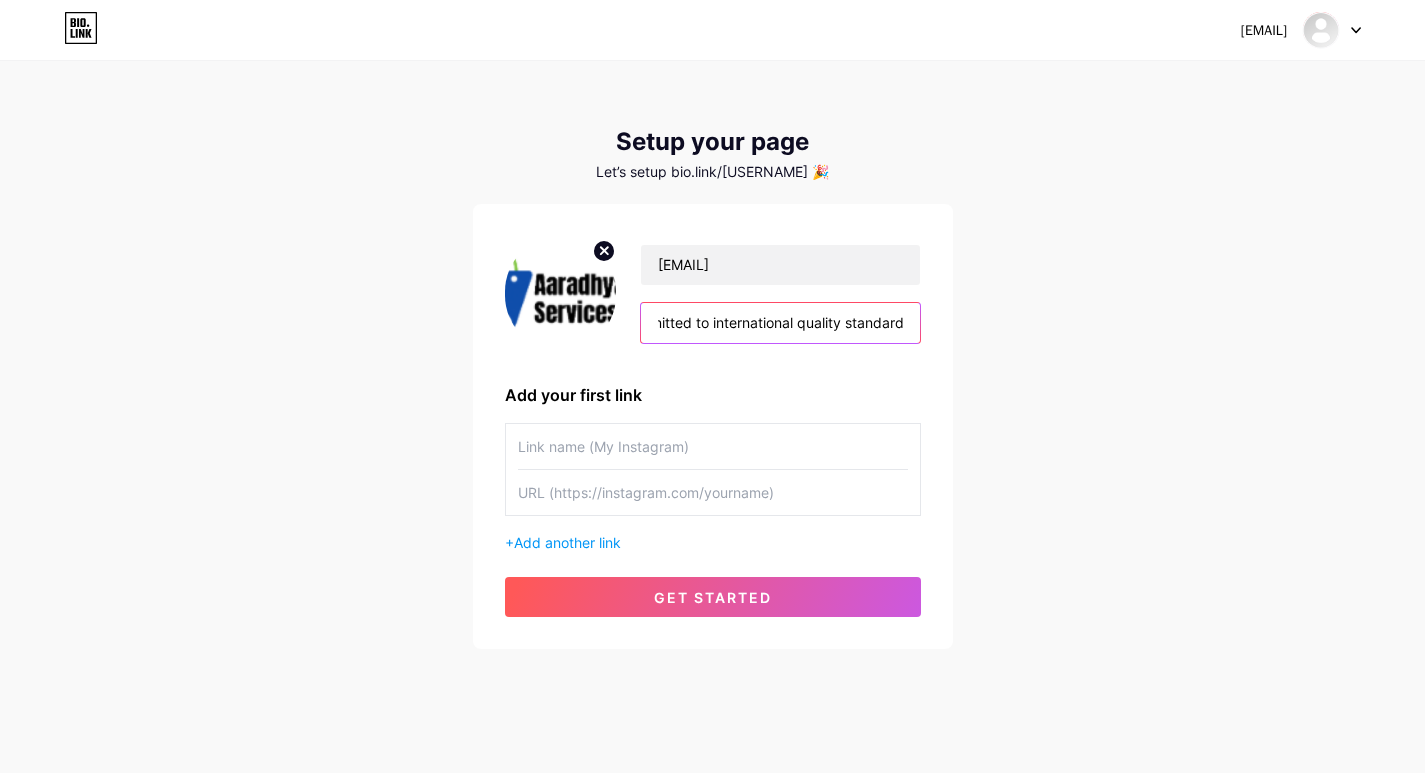 drag, startPoint x: 790, startPoint y: 324, endPoint x: 920, endPoint y: 323, distance: 130.00385 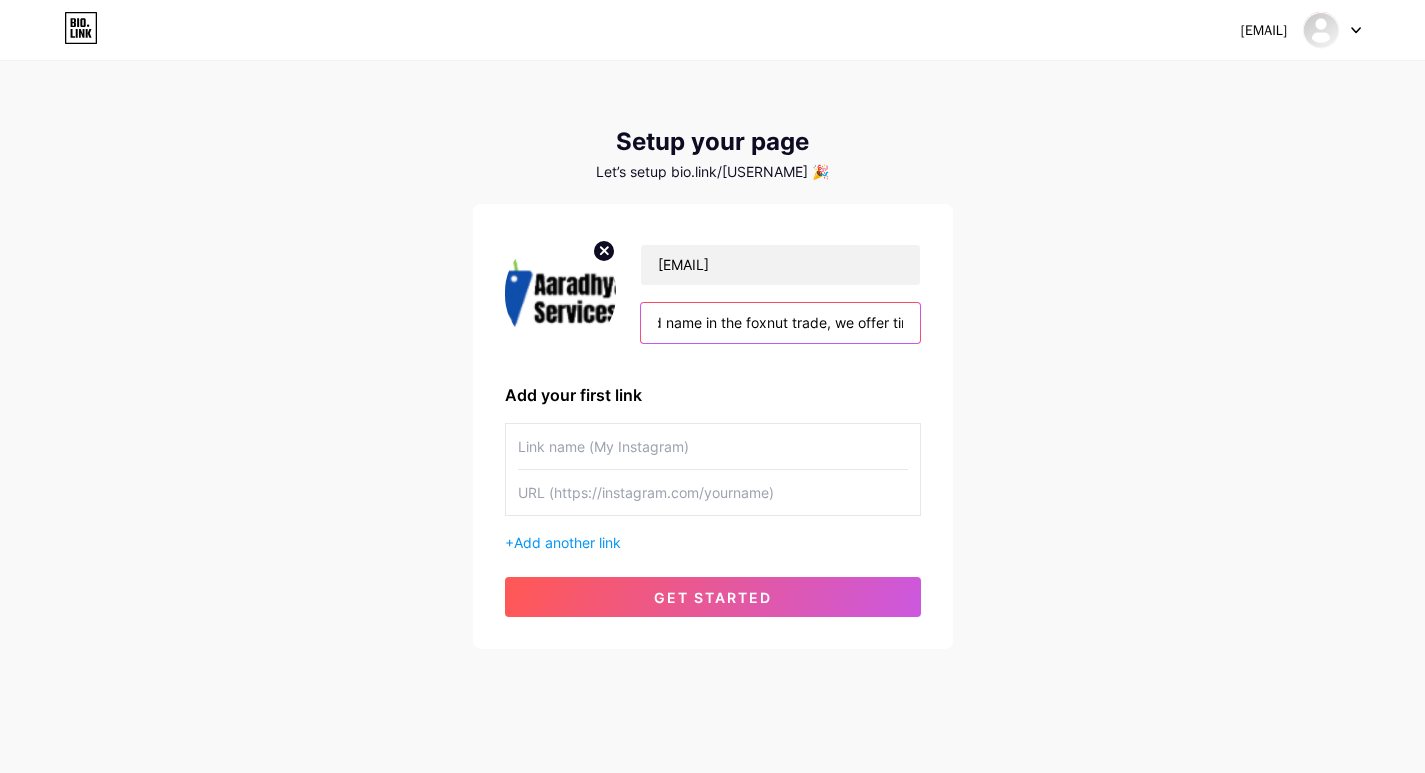 drag, startPoint x: 902, startPoint y: 317, endPoint x: 950, endPoint y: 317, distance: 48 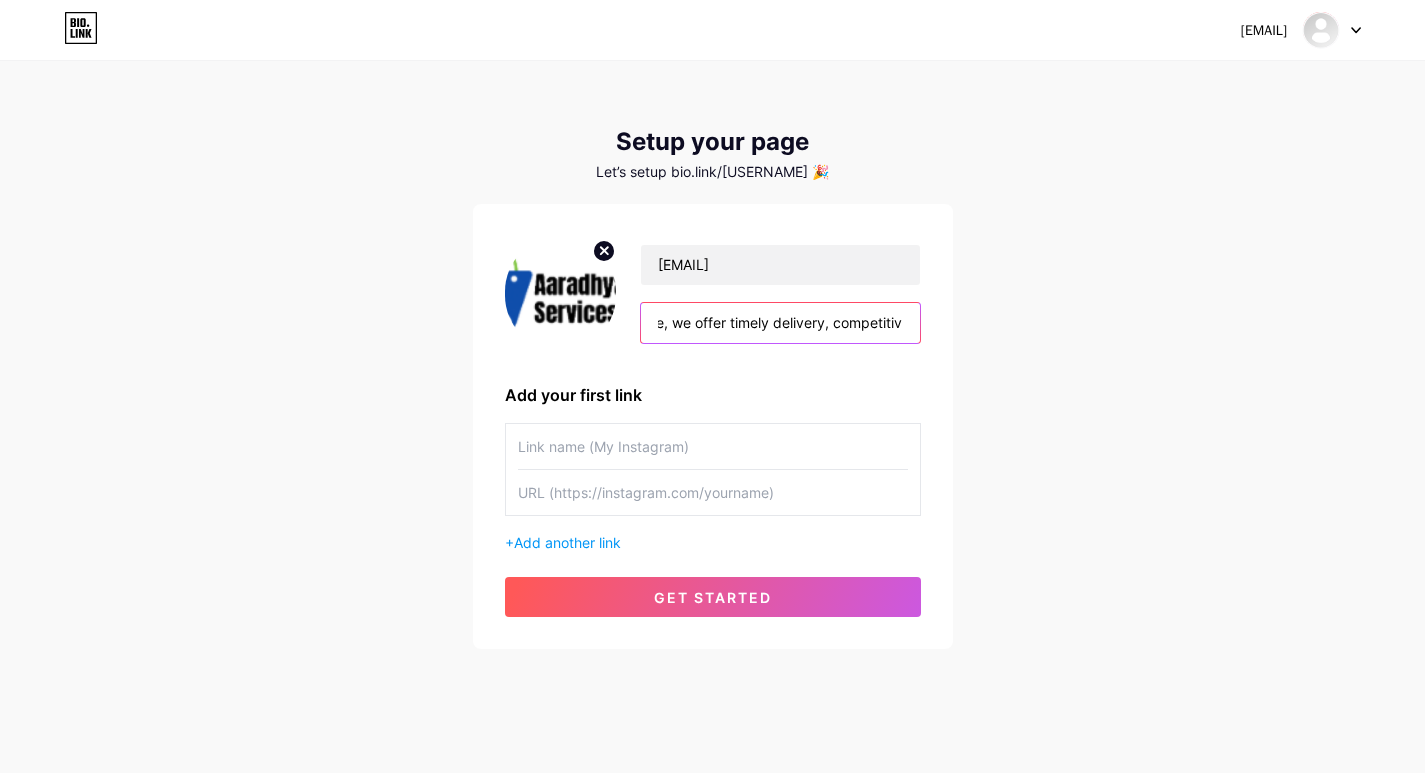 click on "We are proud to be recognized as the Best Quality Foxnut Supplier & Exporter in the industry, delivering premium-grade makhana sourced directly from the rich farmlands of [STATE]. Our foxnuts are handpicked, hygienically processed, and carefully packed to retain maximum freshness, crunch, and nutrition. Committed to international quality standards, we cater to both domestic and global markets with bulk and customized supply solutions. As a trusted name in the foxnut trade, we offer timely delivery, competitiv" at bounding box center (780, 323) 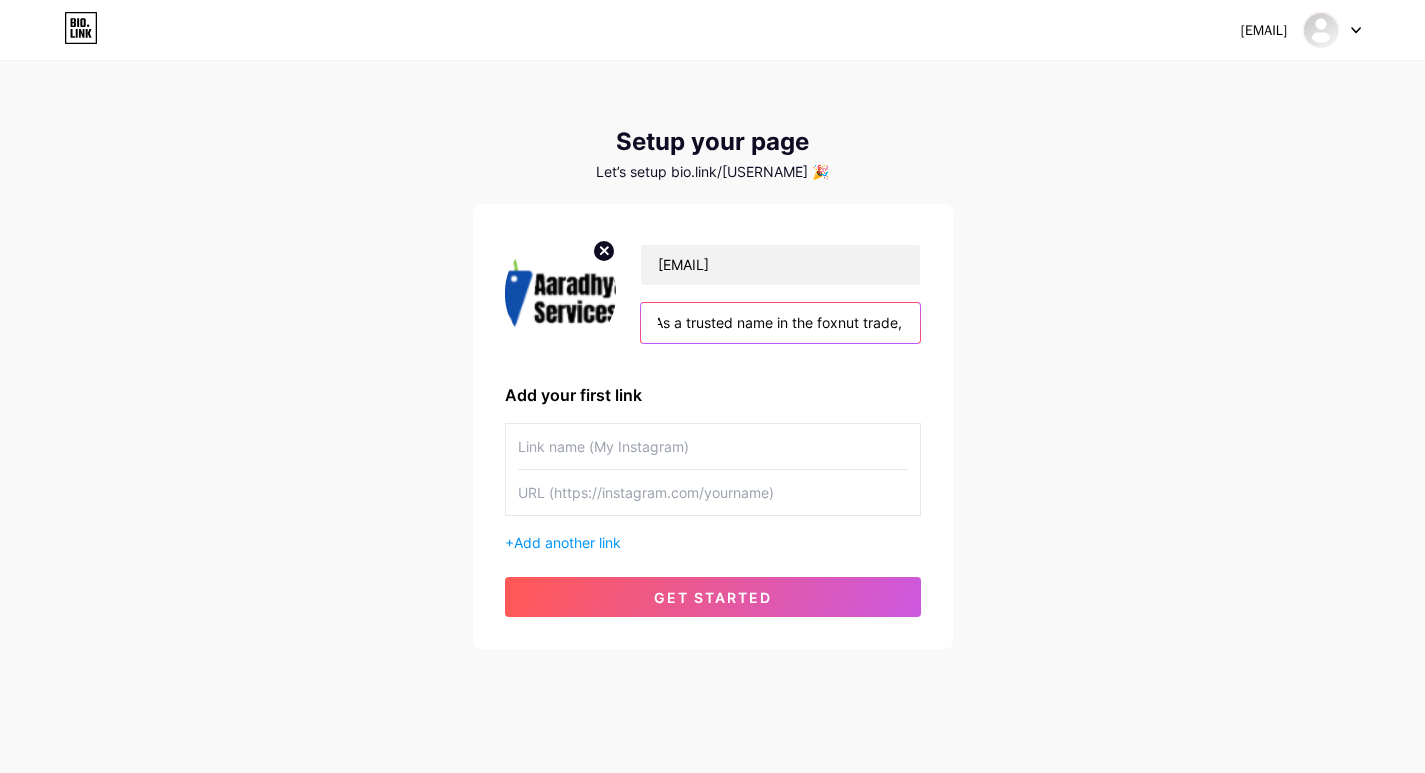 scroll, scrollTop: 0, scrollLeft: 2922, axis: horizontal 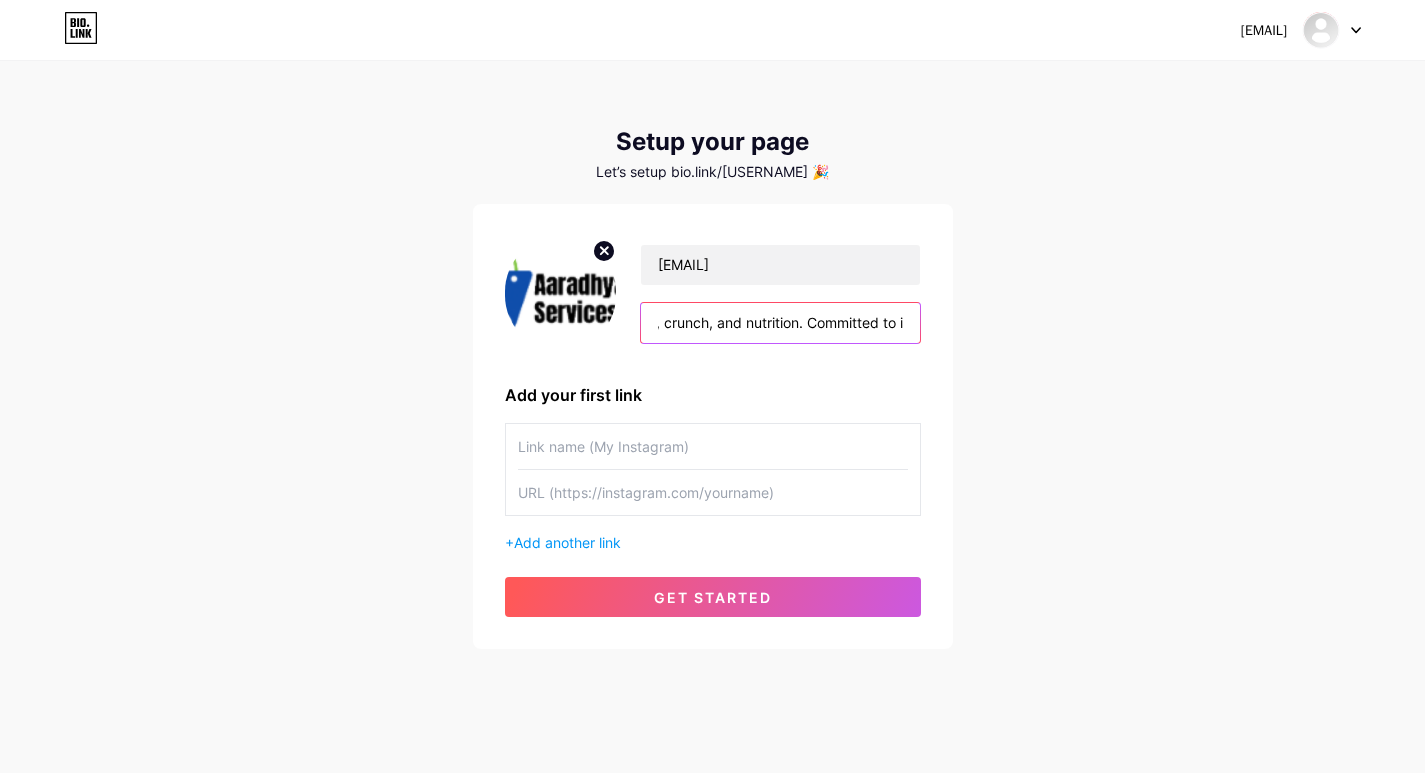 drag, startPoint x: 749, startPoint y: 304, endPoint x: 682, endPoint y: 306, distance: 67.02985 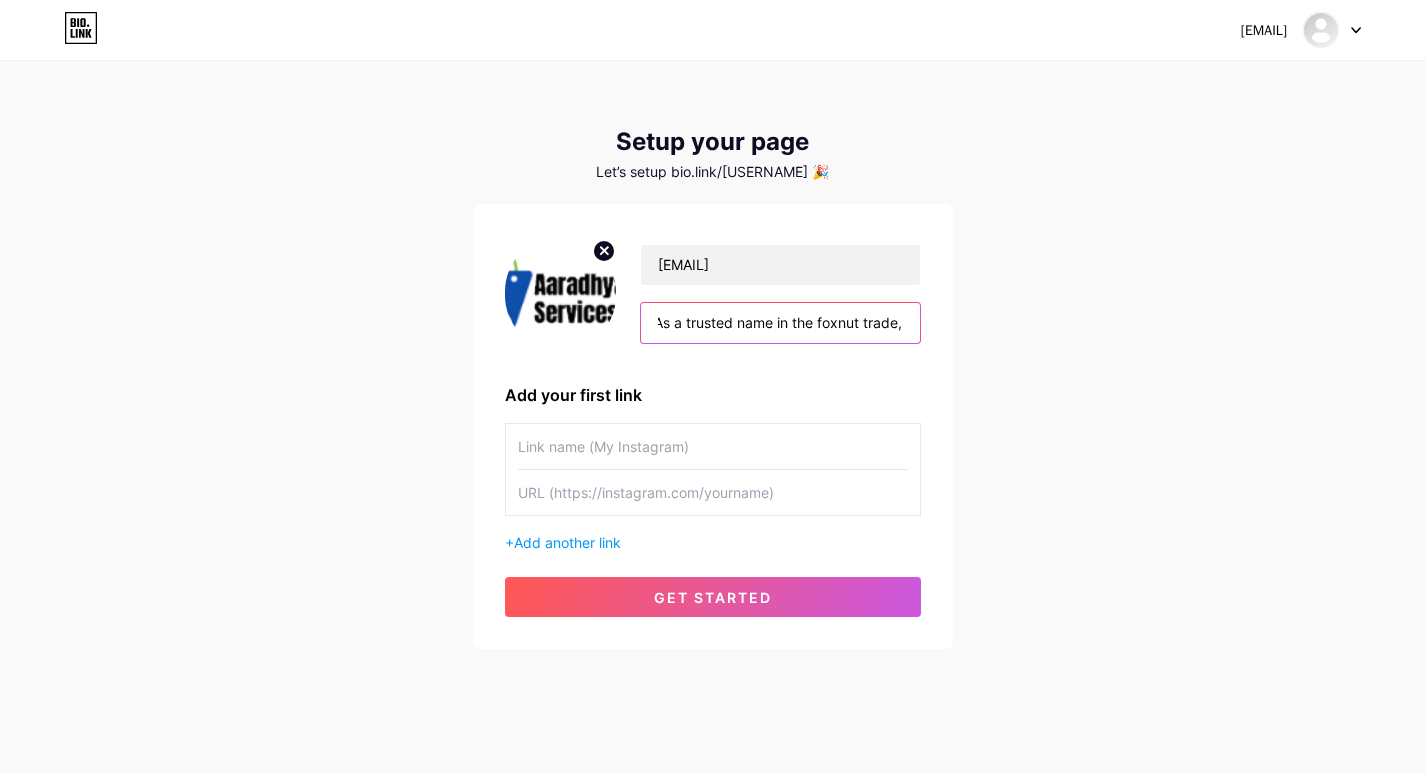 drag, startPoint x: 798, startPoint y: 323, endPoint x: 954, endPoint y: 323, distance: 156 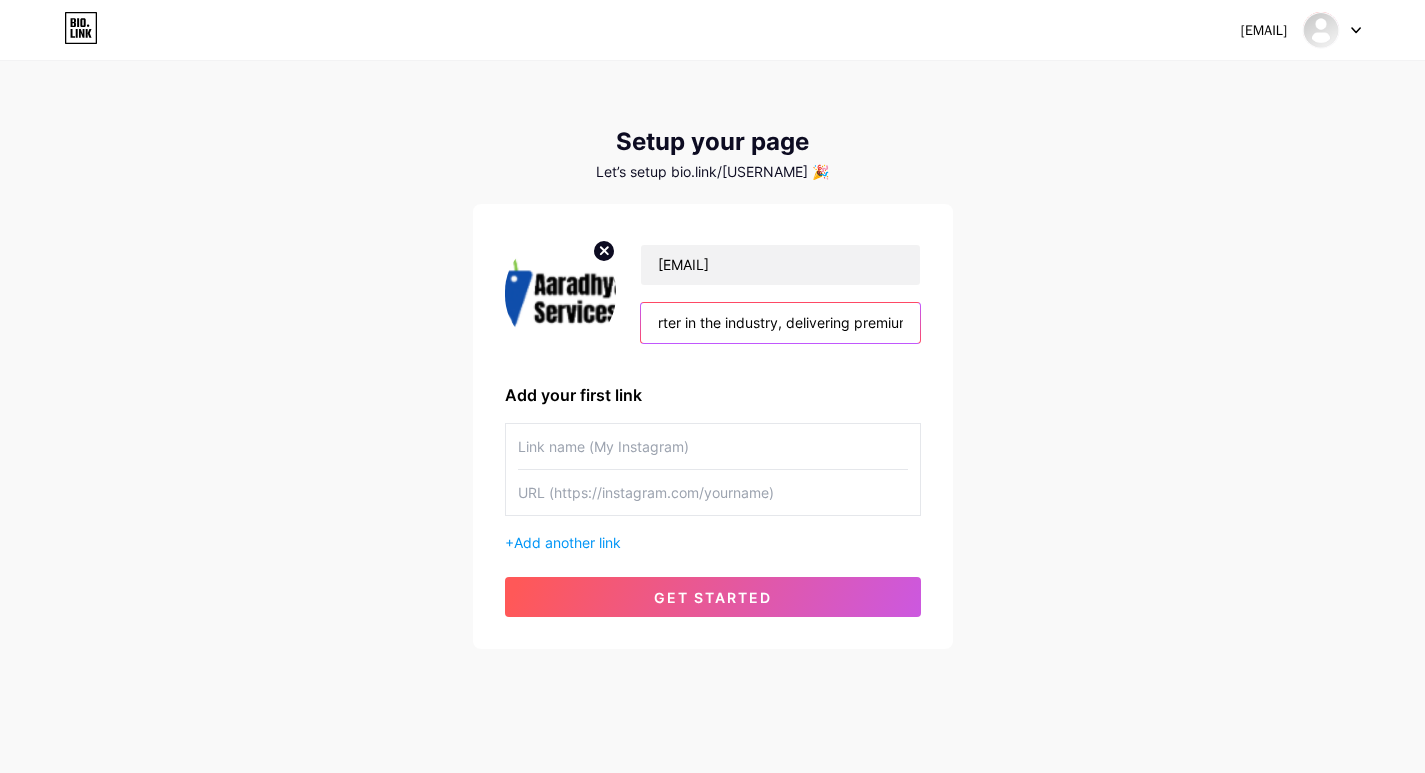 scroll, scrollTop: 0, scrollLeft: 0, axis: both 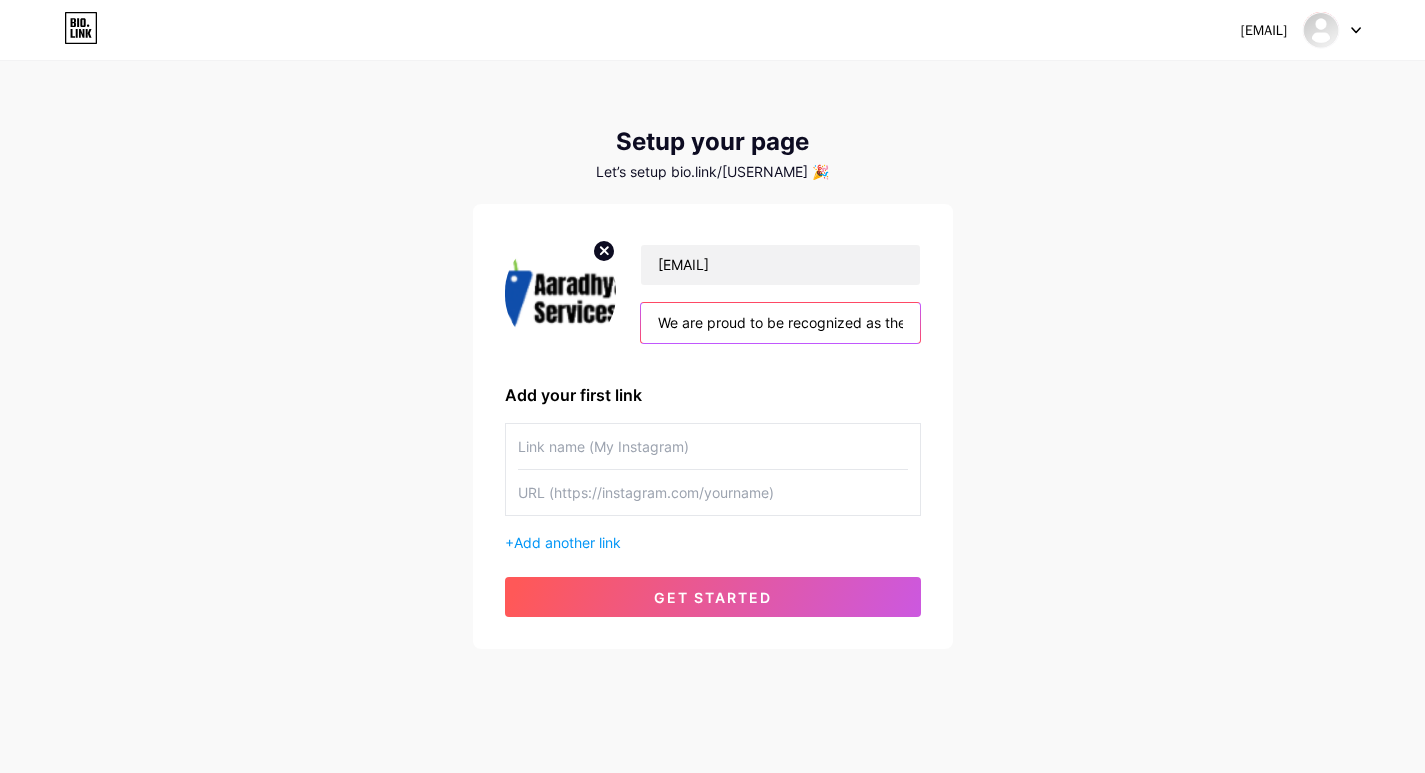 drag, startPoint x: 815, startPoint y: 318, endPoint x: 576, endPoint y: 310, distance: 239.13385 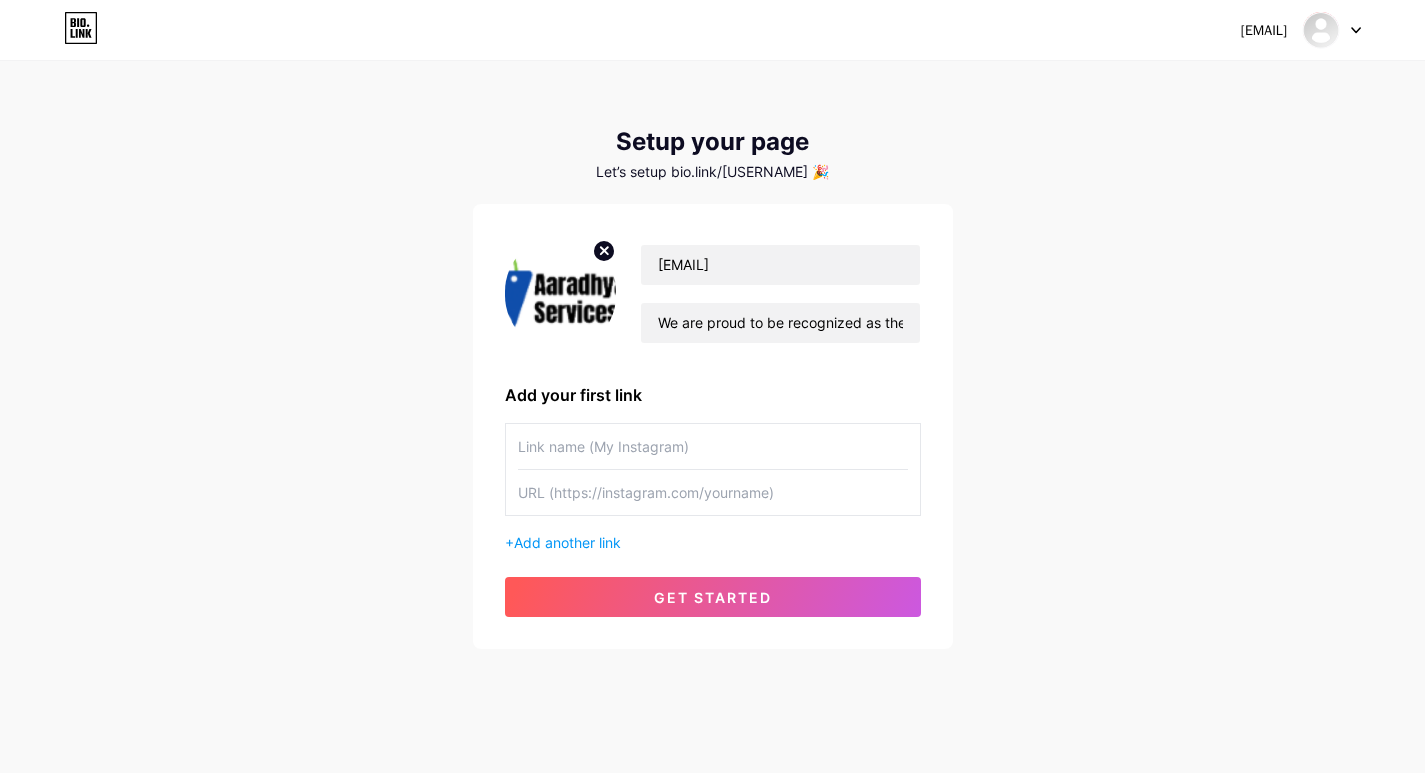 click on "[EMAIL]     We are proud to be recognized as the Best Quality Foxnut Supplier & Exporter in the industry, delivering premium-grade makhana sourced directly from the rich farmlands of [STATE]. Our foxnuts are handpicked, hygienically processed, and carefully packed to retain maximum freshness, crunch, and nutrition.     Add your first link
+  Add another link     get started" at bounding box center [713, 426] 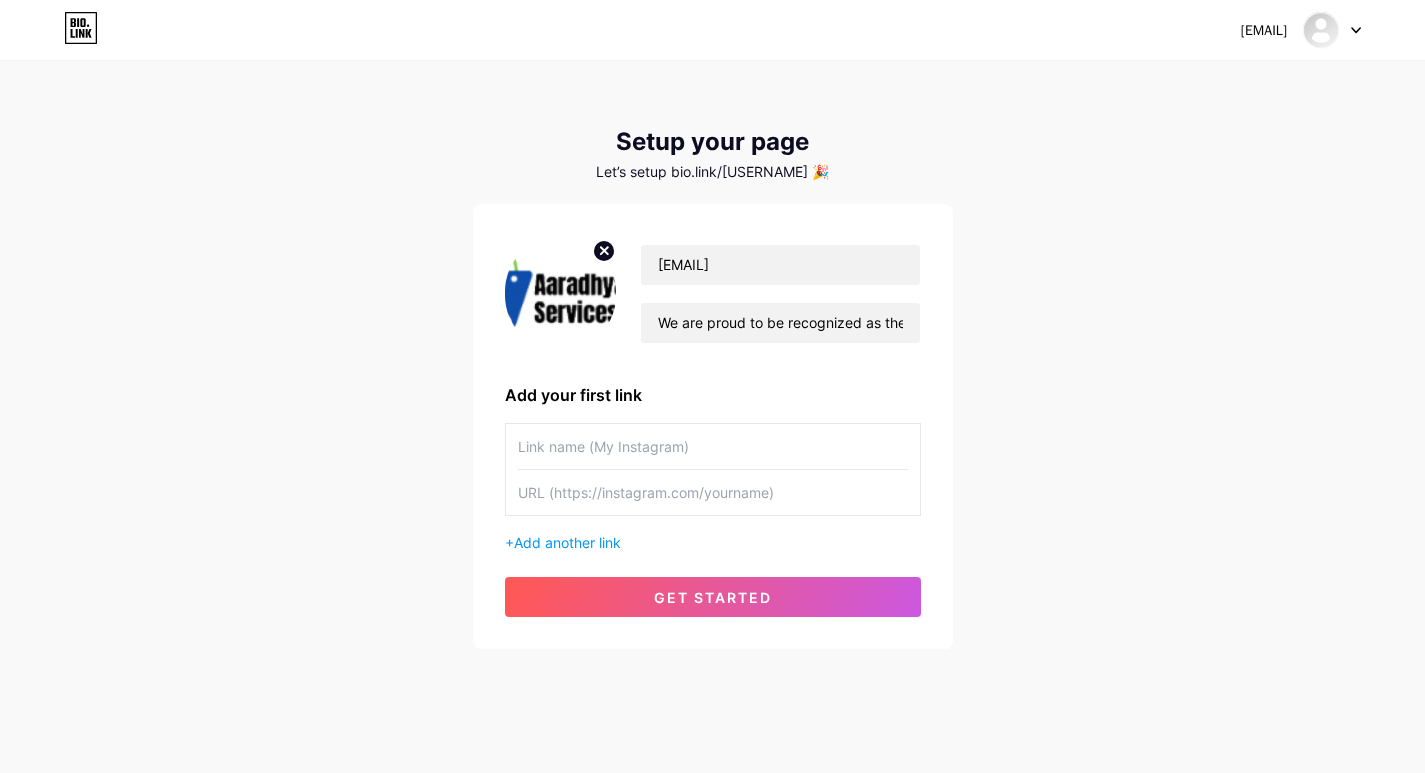 paste on "https://aws-export.com/" 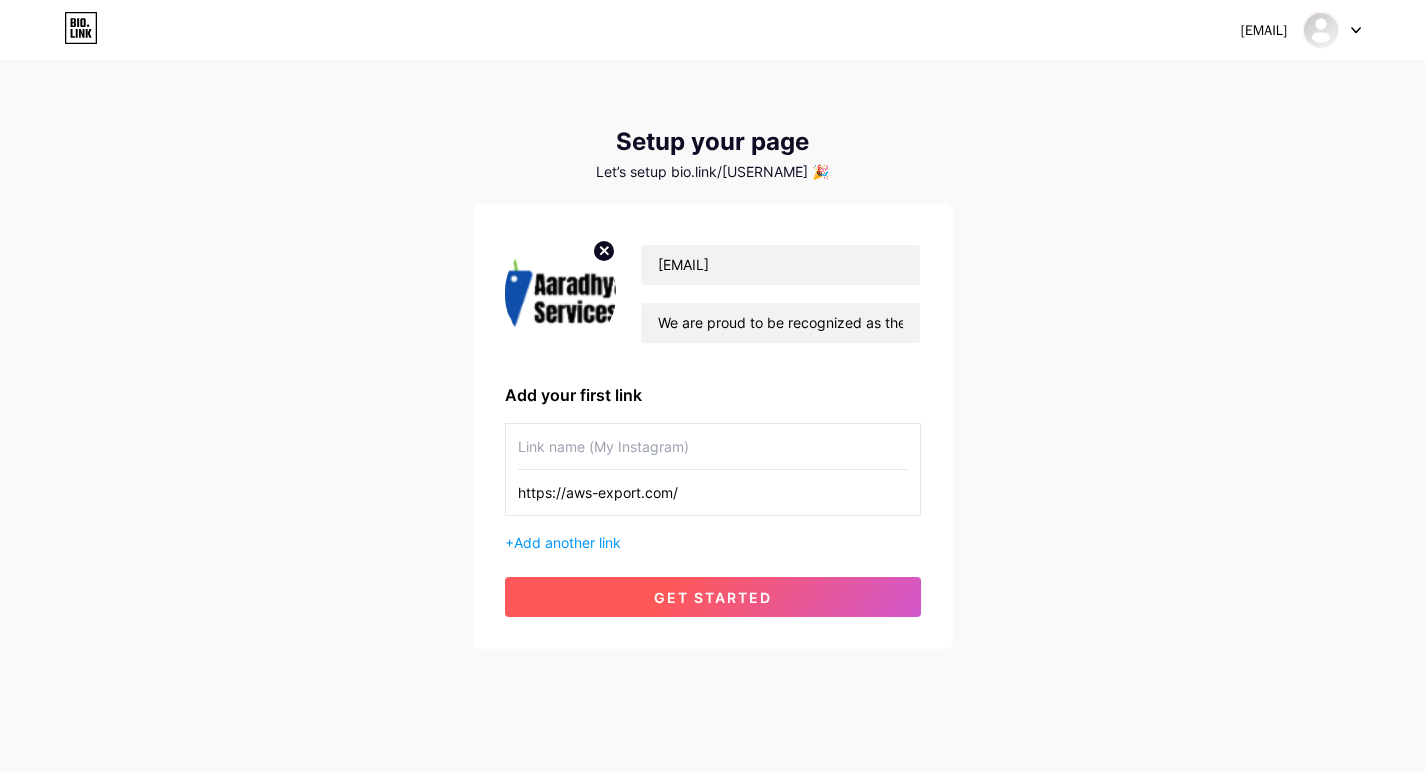 type on "https://aws-export.com/" 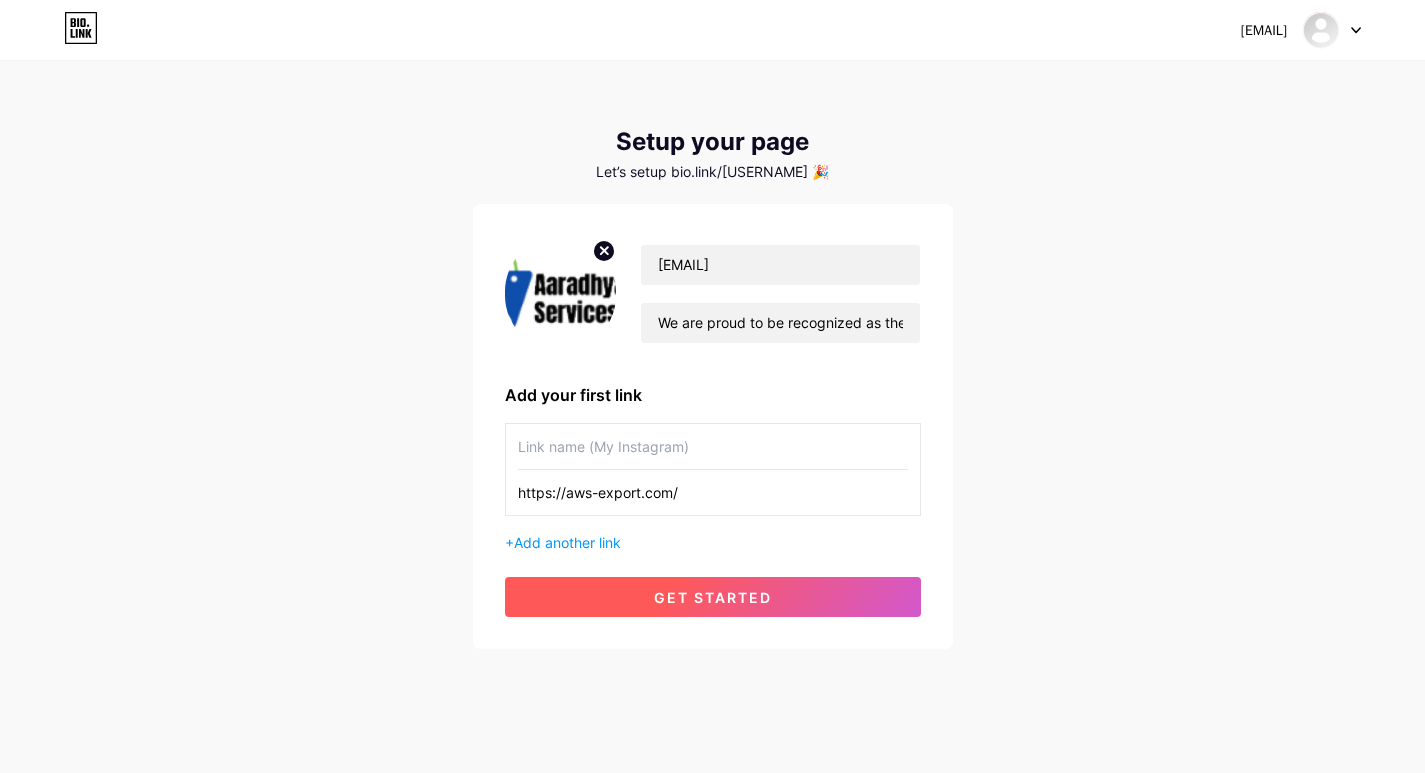 click on "get started" at bounding box center (713, 597) 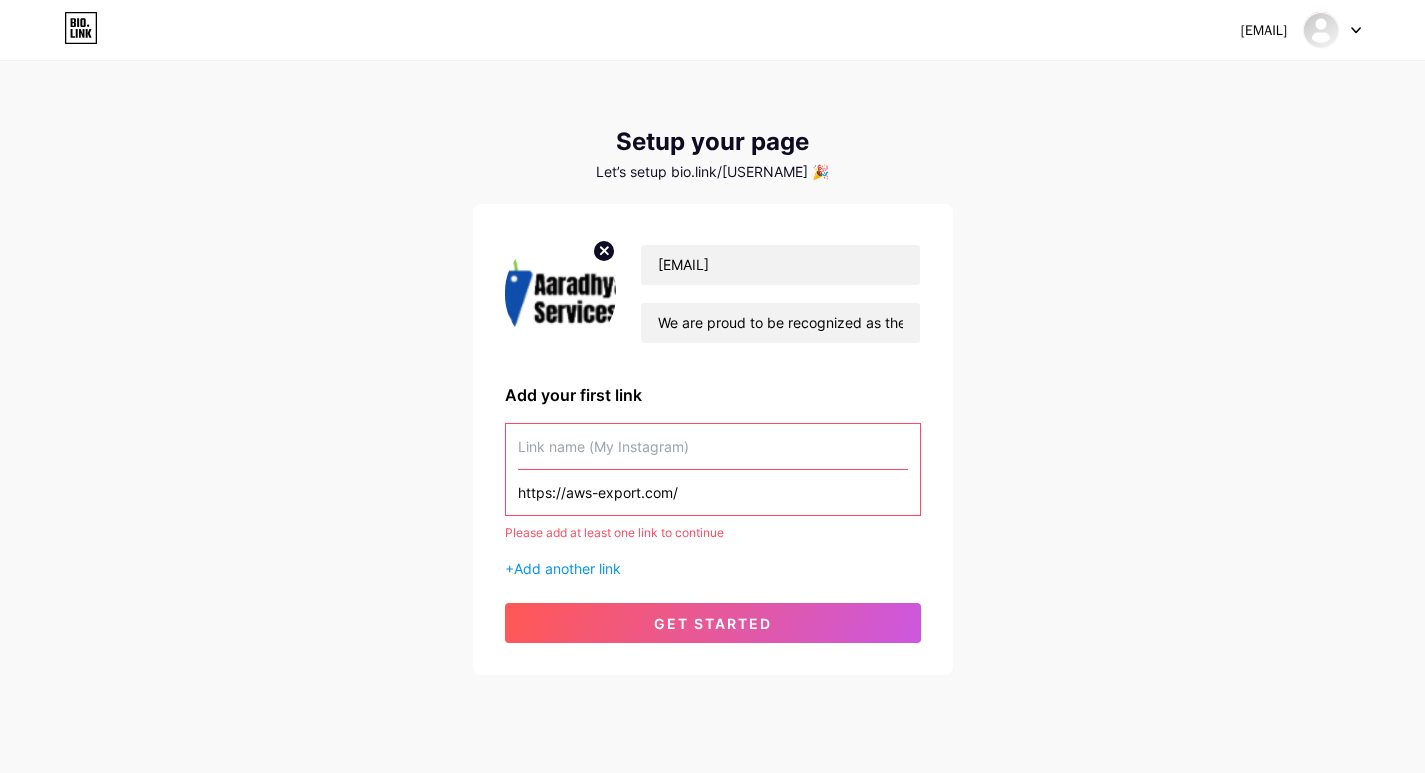 drag, startPoint x: 712, startPoint y: 509, endPoint x: 463, endPoint y: 496, distance: 249.33913 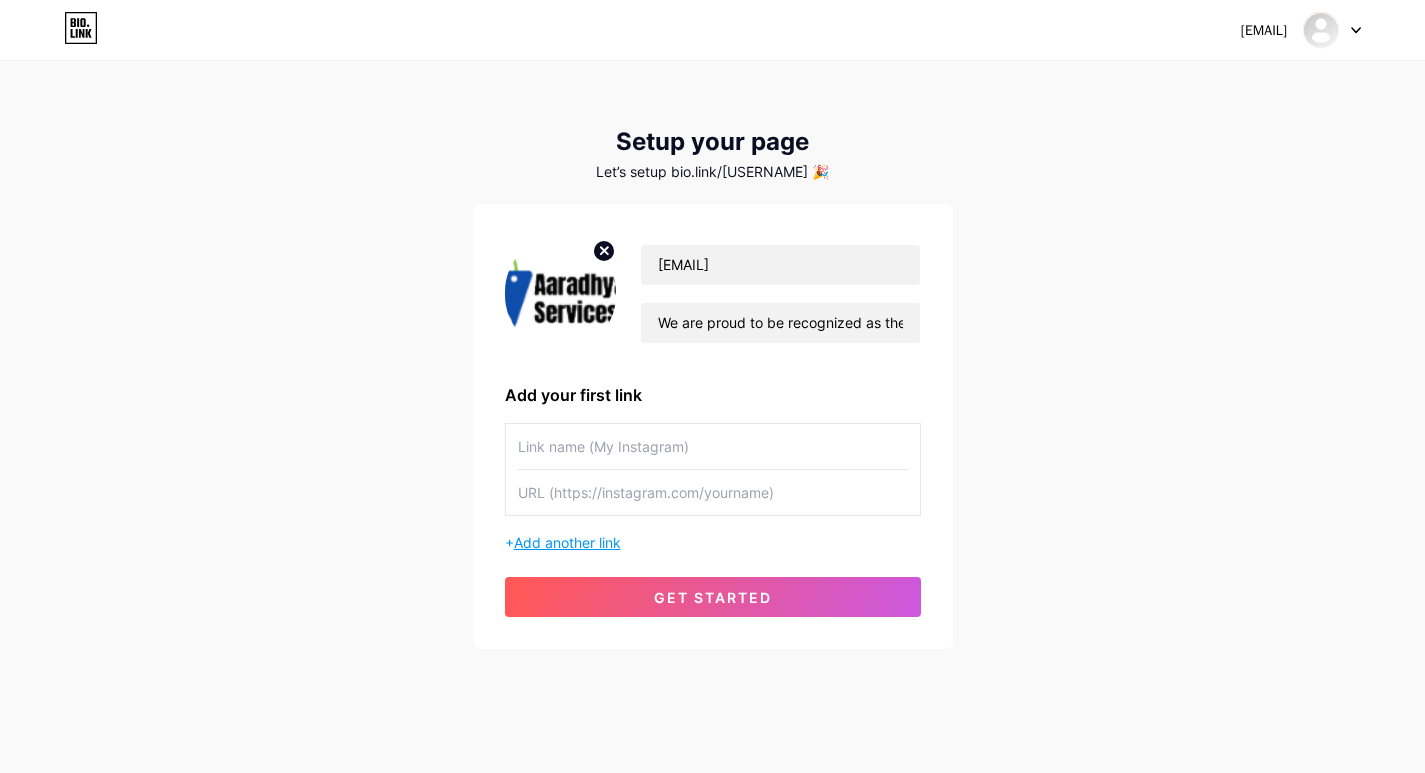 type 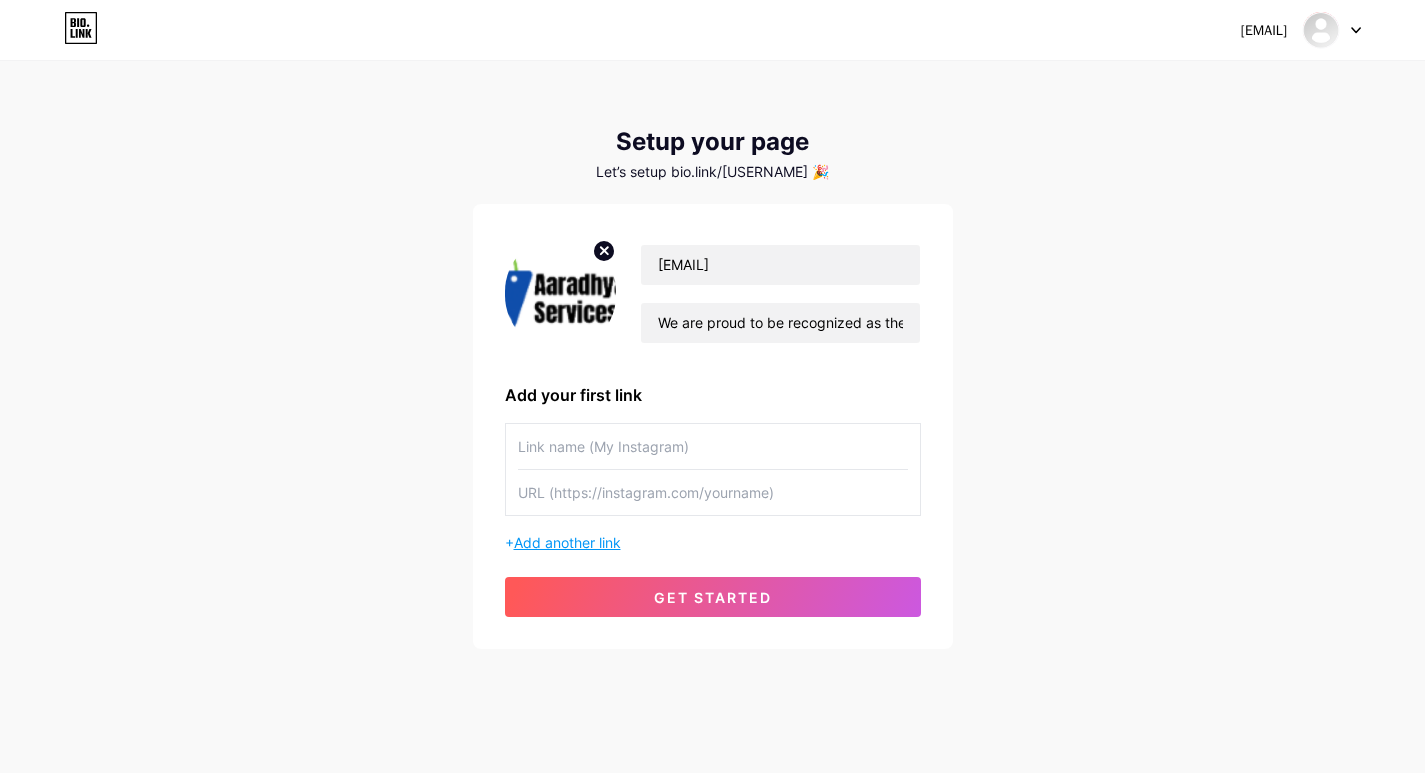 click on "Add another link" at bounding box center [567, 542] 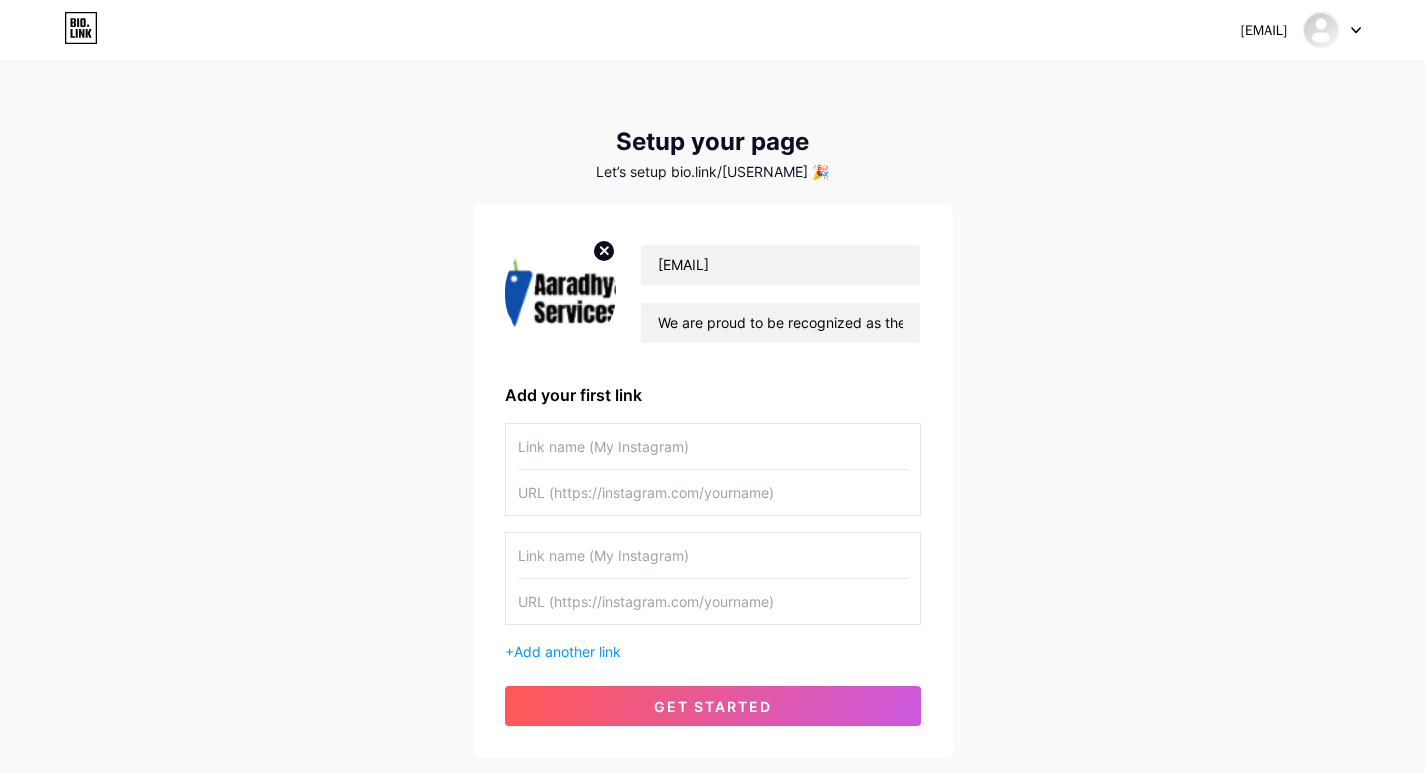 drag, startPoint x: 776, startPoint y: 692, endPoint x: 785, endPoint y: 685, distance: 11.401754 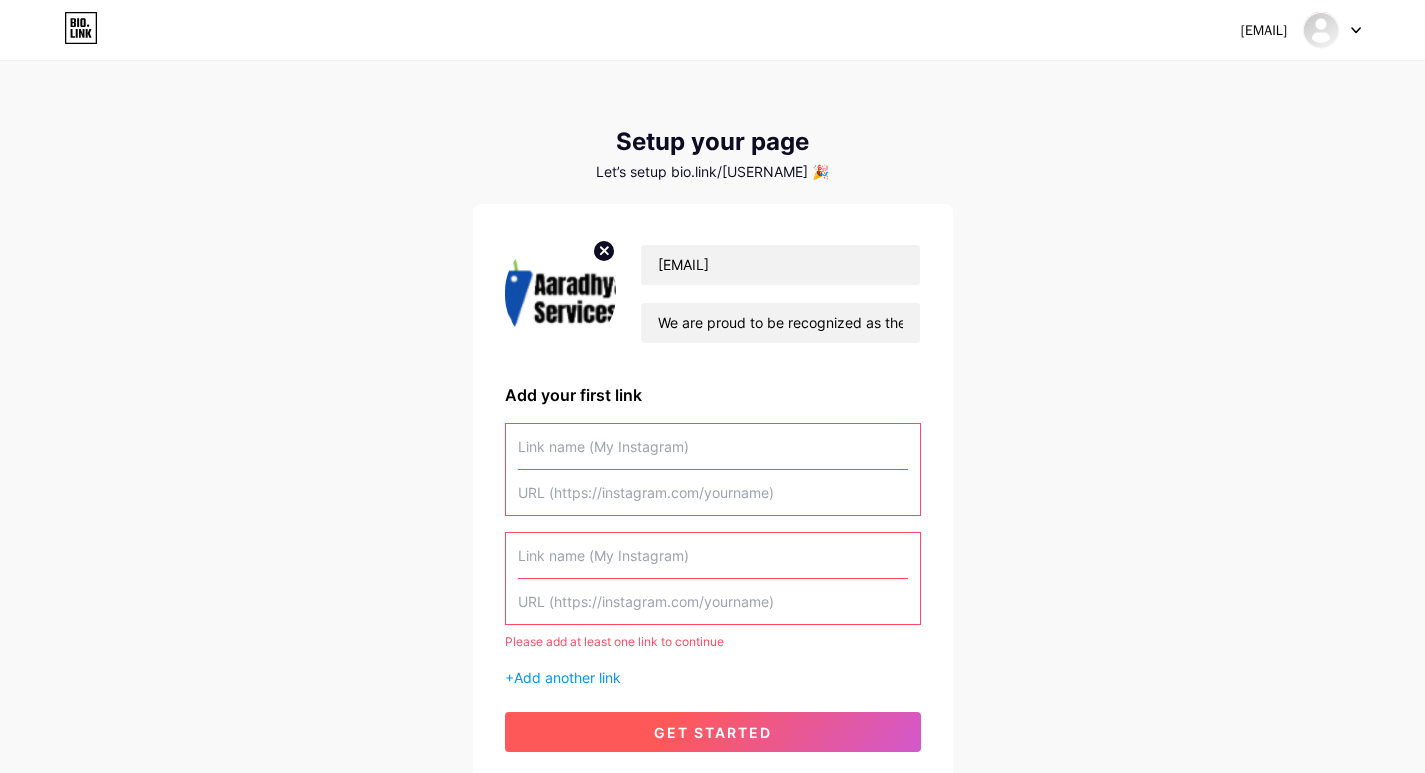 click on "get started" at bounding box center (713, 732) 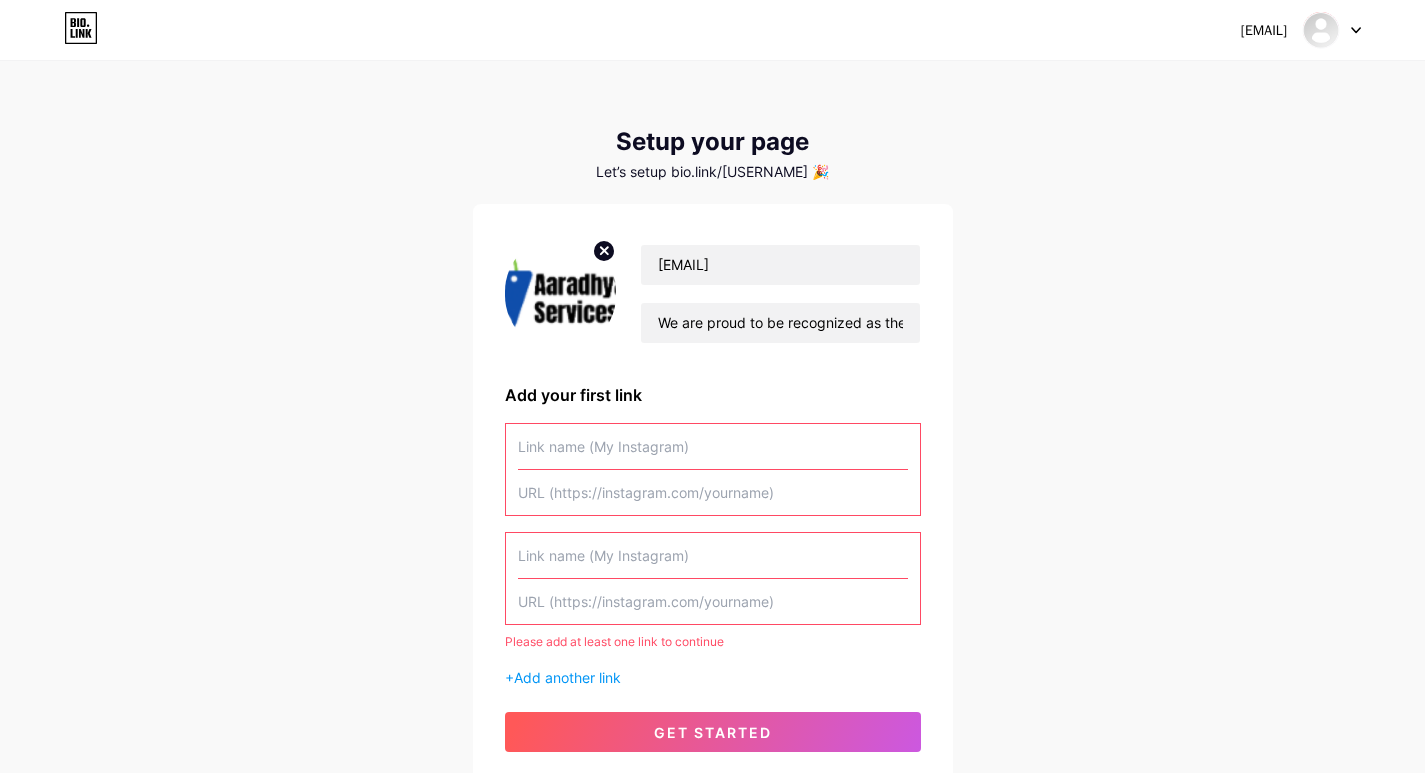 click at bounding box center [713, 492] 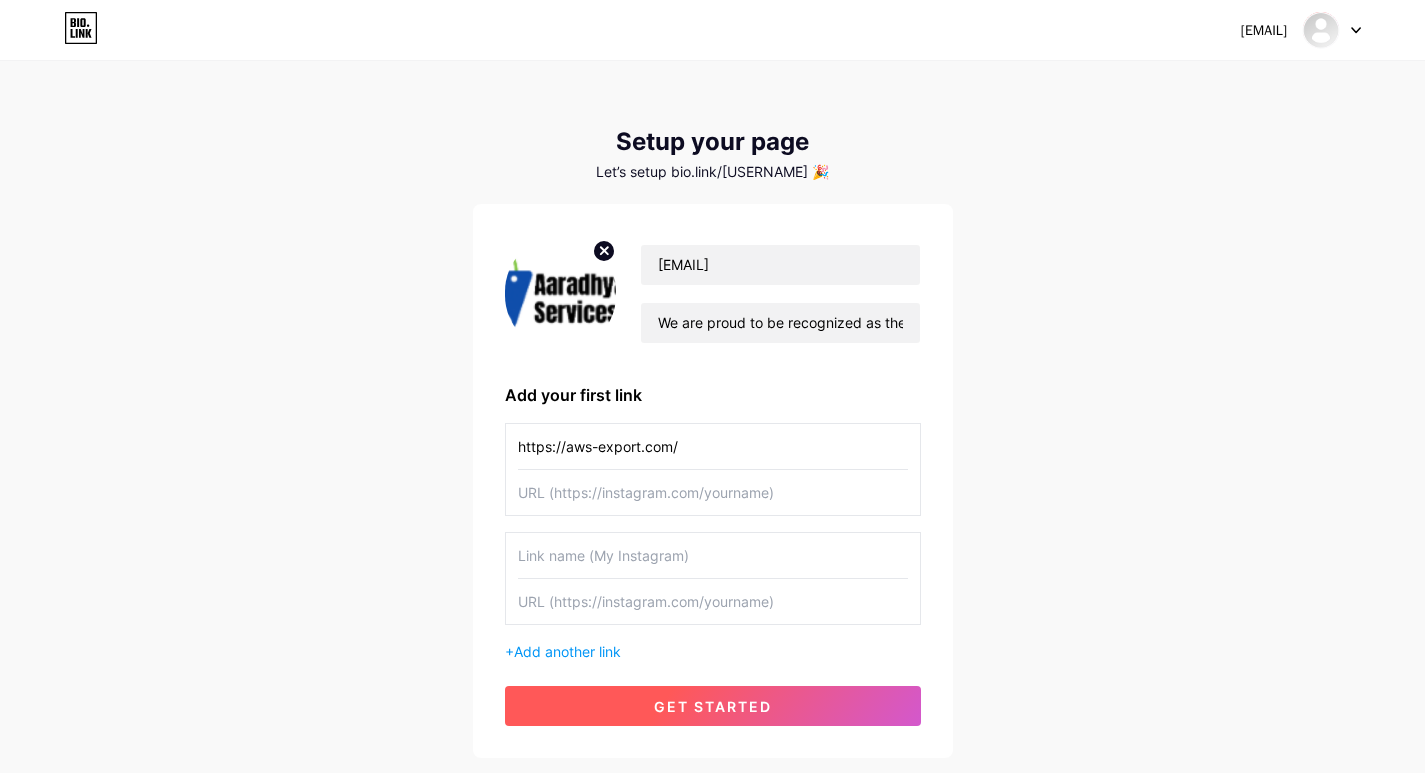 type on "https://aws-export.com/" 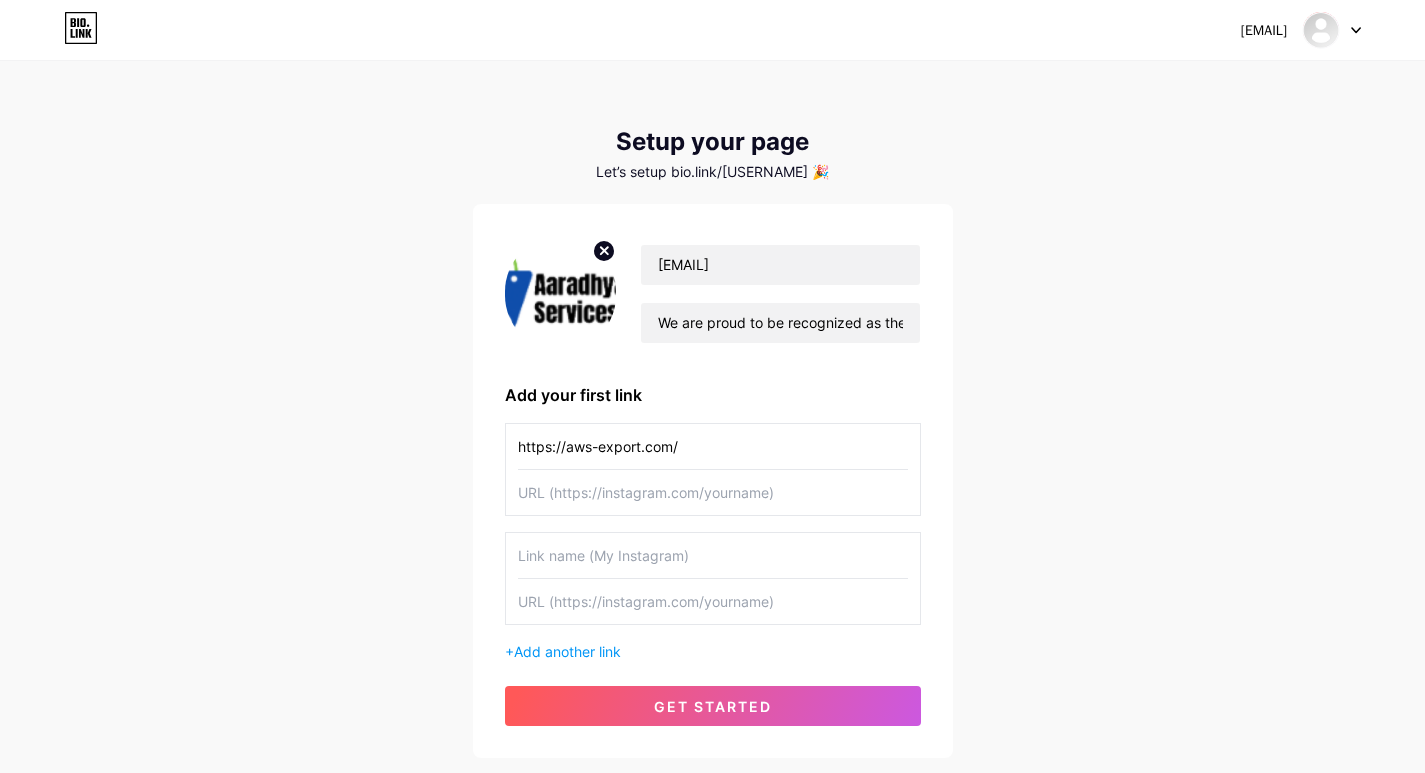 click on "get started" at bounding box center [713, 706] 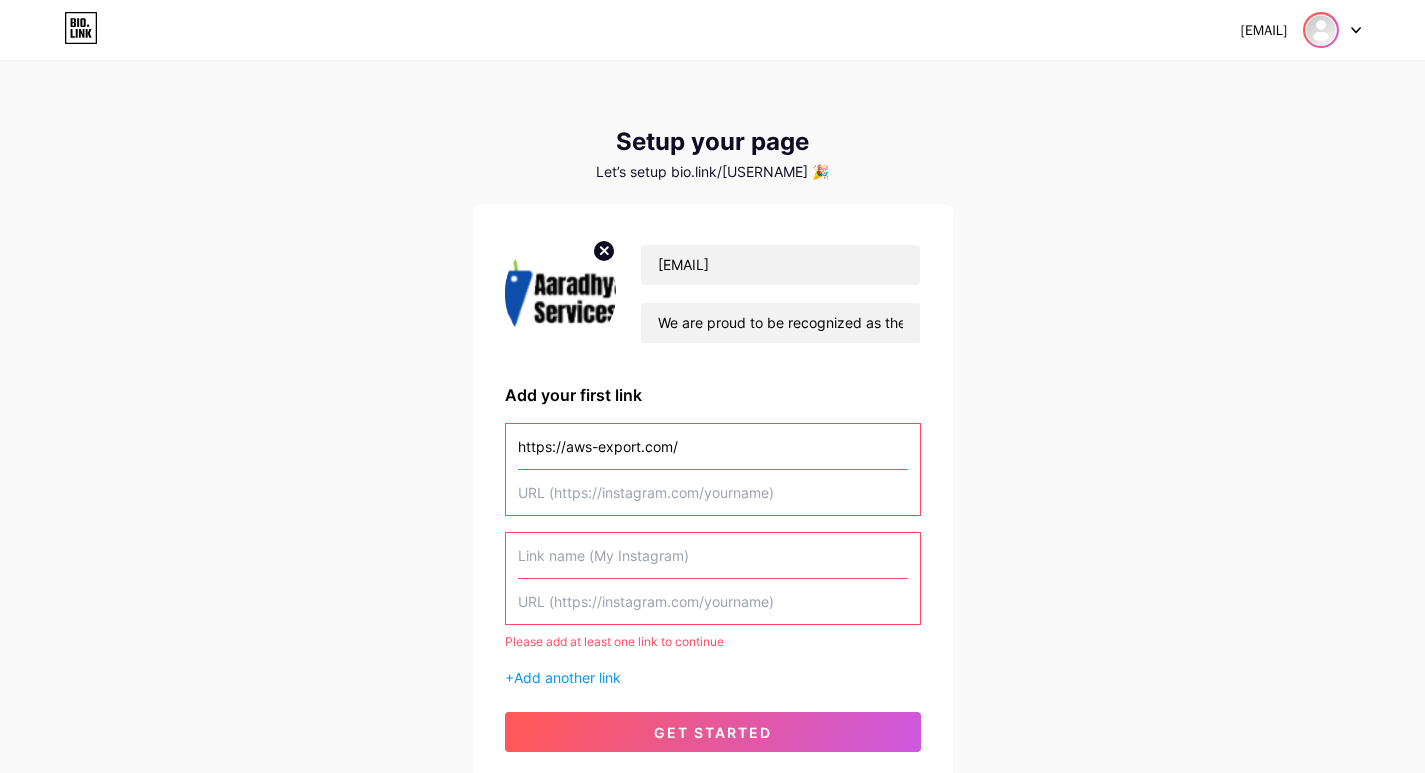 click at bounding box center [1321, 30] 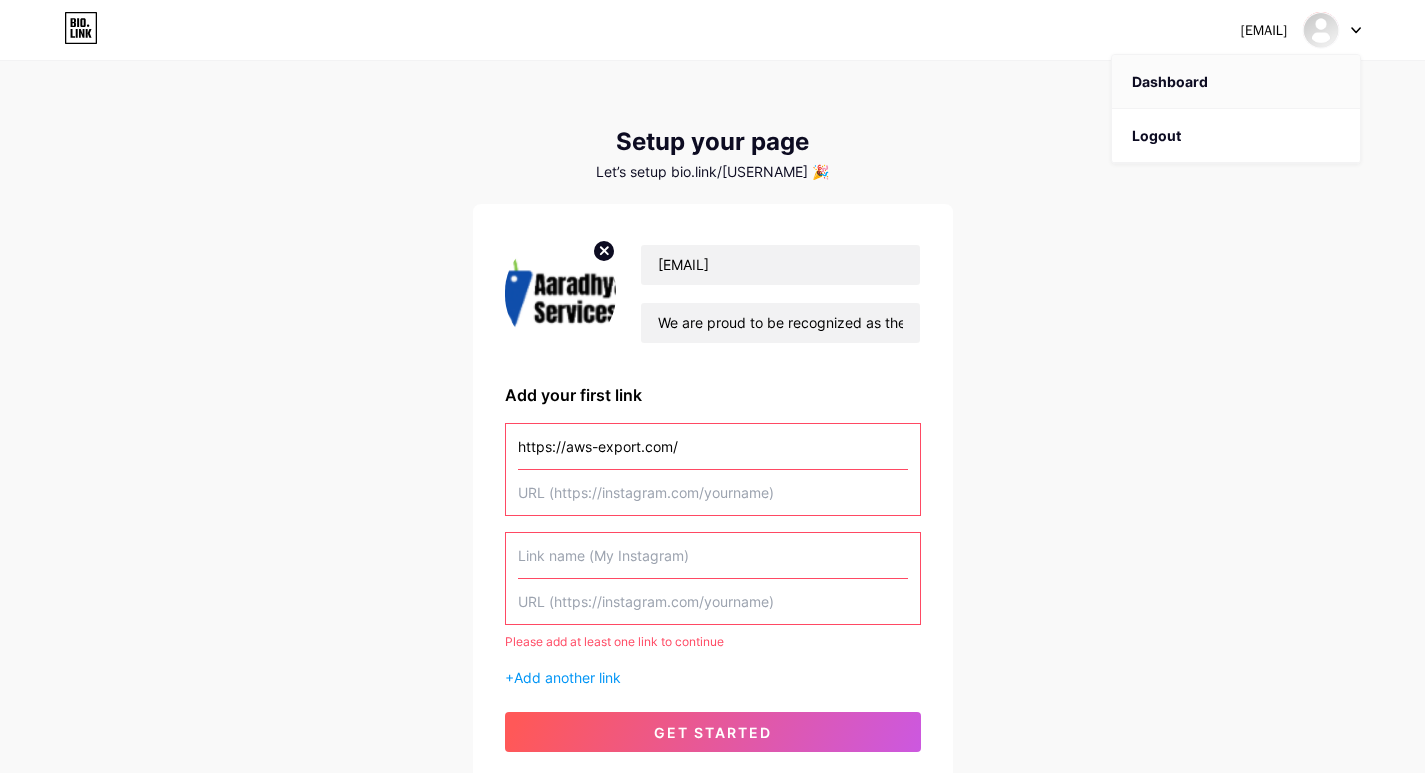 click on "Dashboard" at bounding box center [1236, 82] 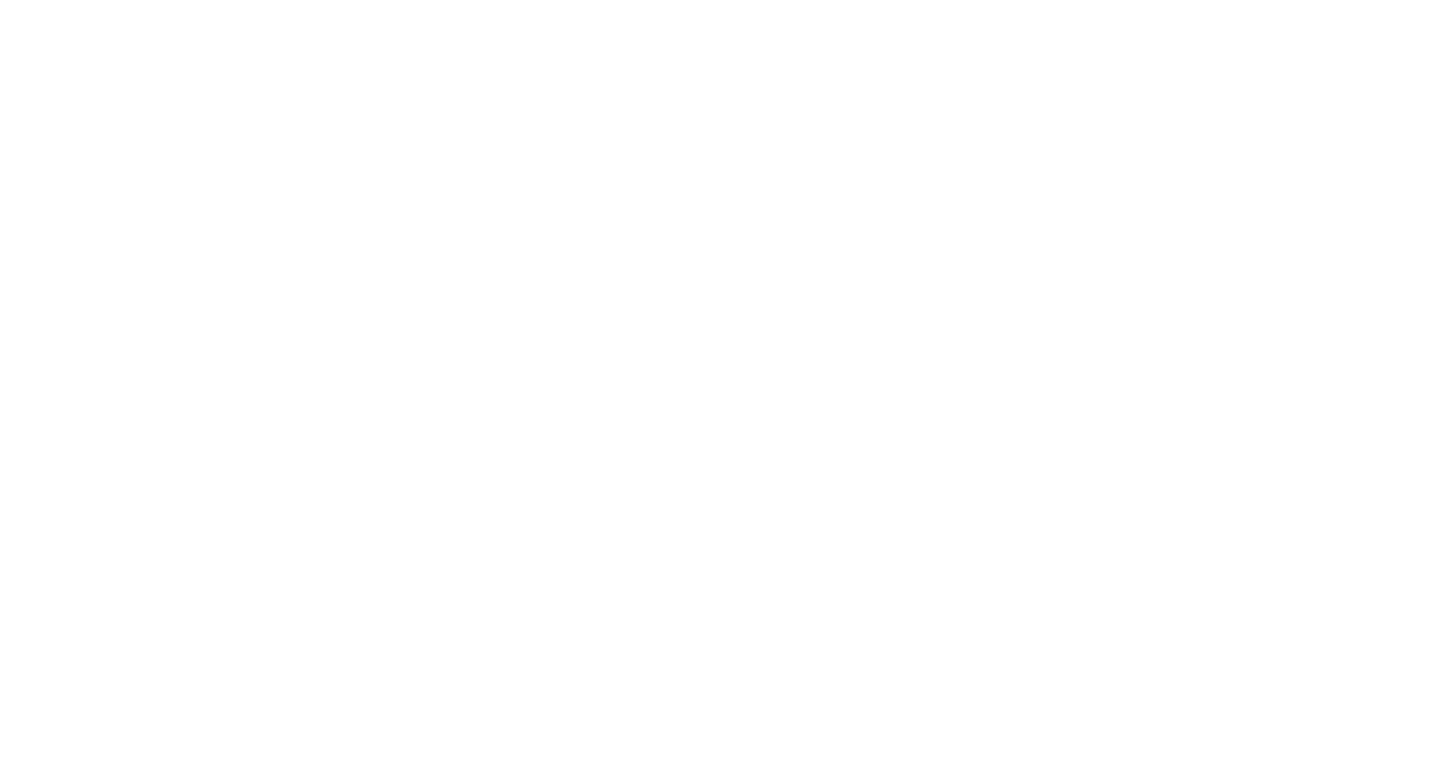 click at bounding box center (720, 0) 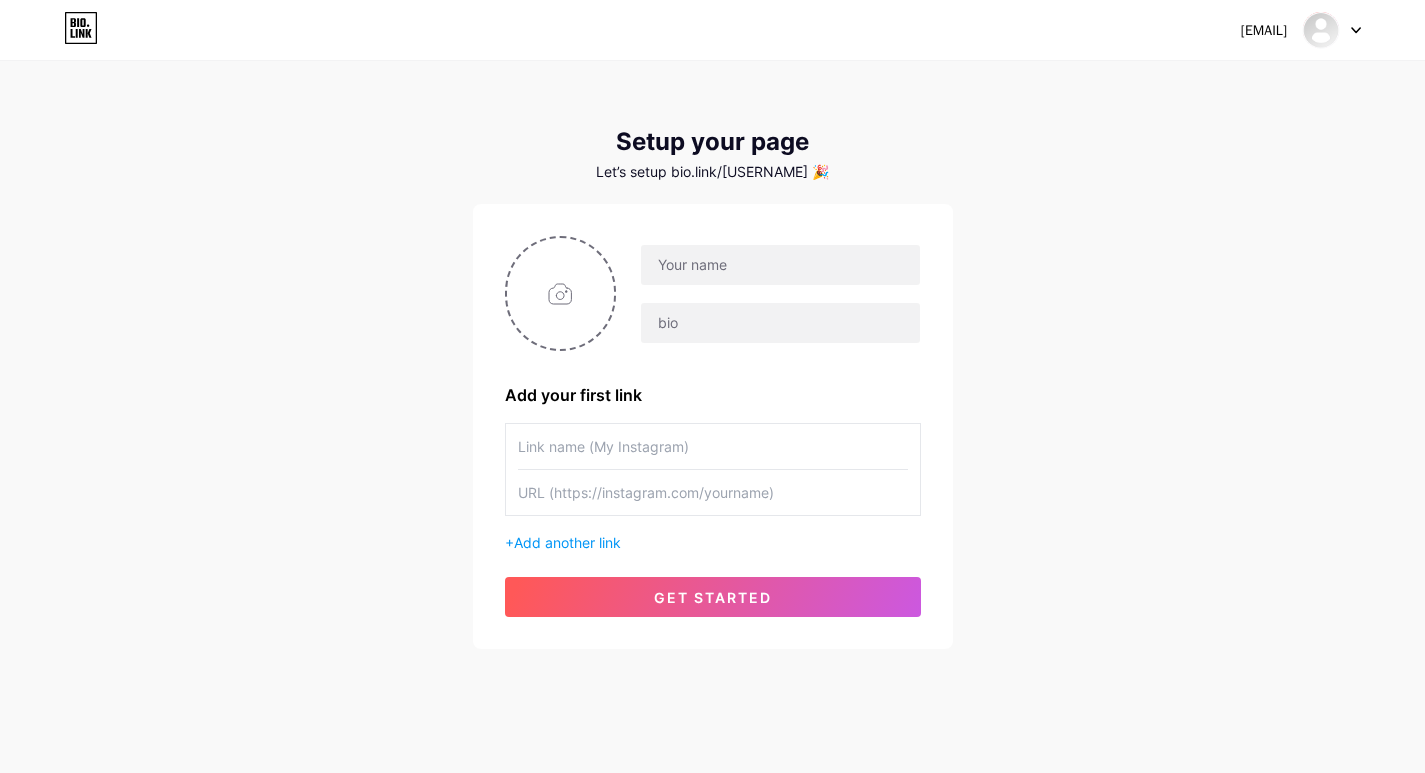 click 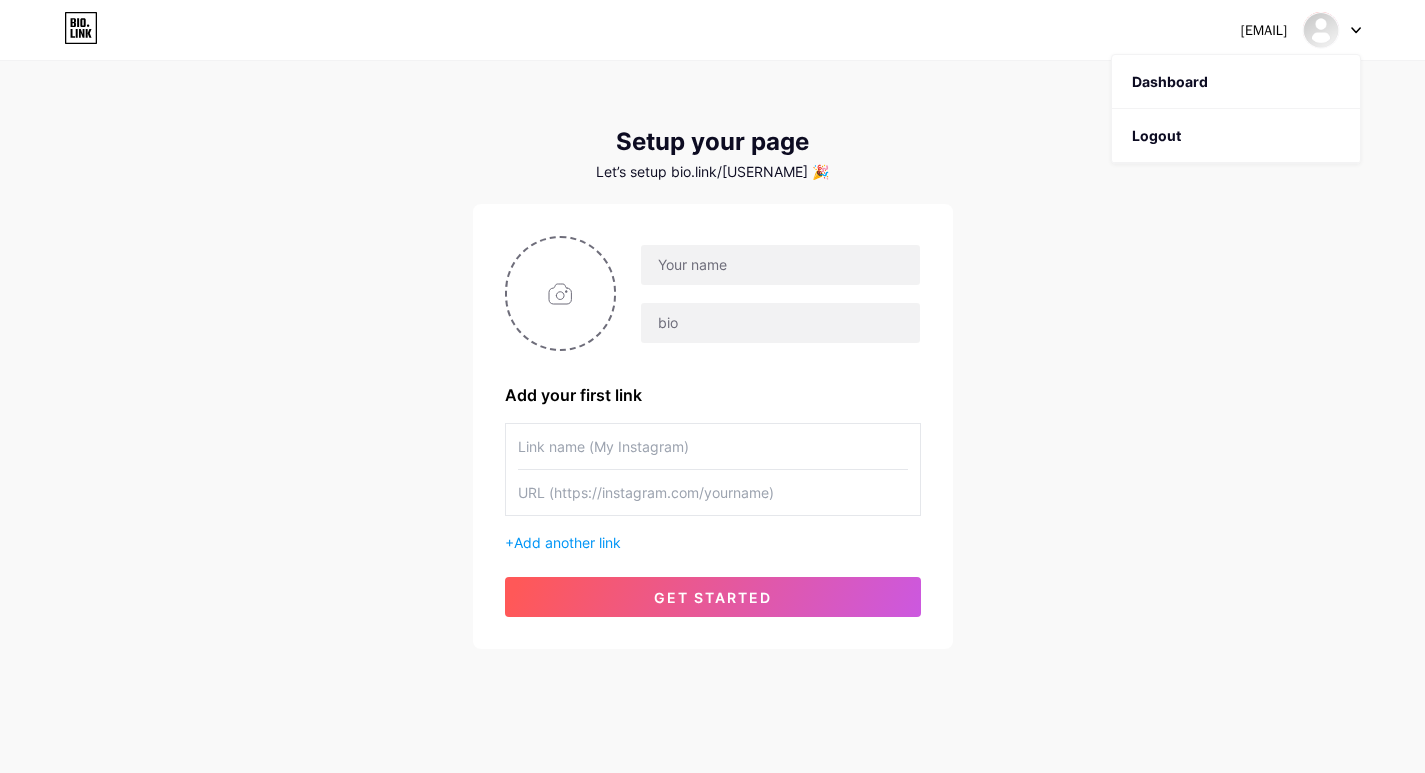click on "[EMAIL]           Dashboard     Logout   Setup your page   Let’s setup bio.link/[USERNAME] 🎉                       Add your first link
+  Add another link     get started" at bounding box center (712, 356) 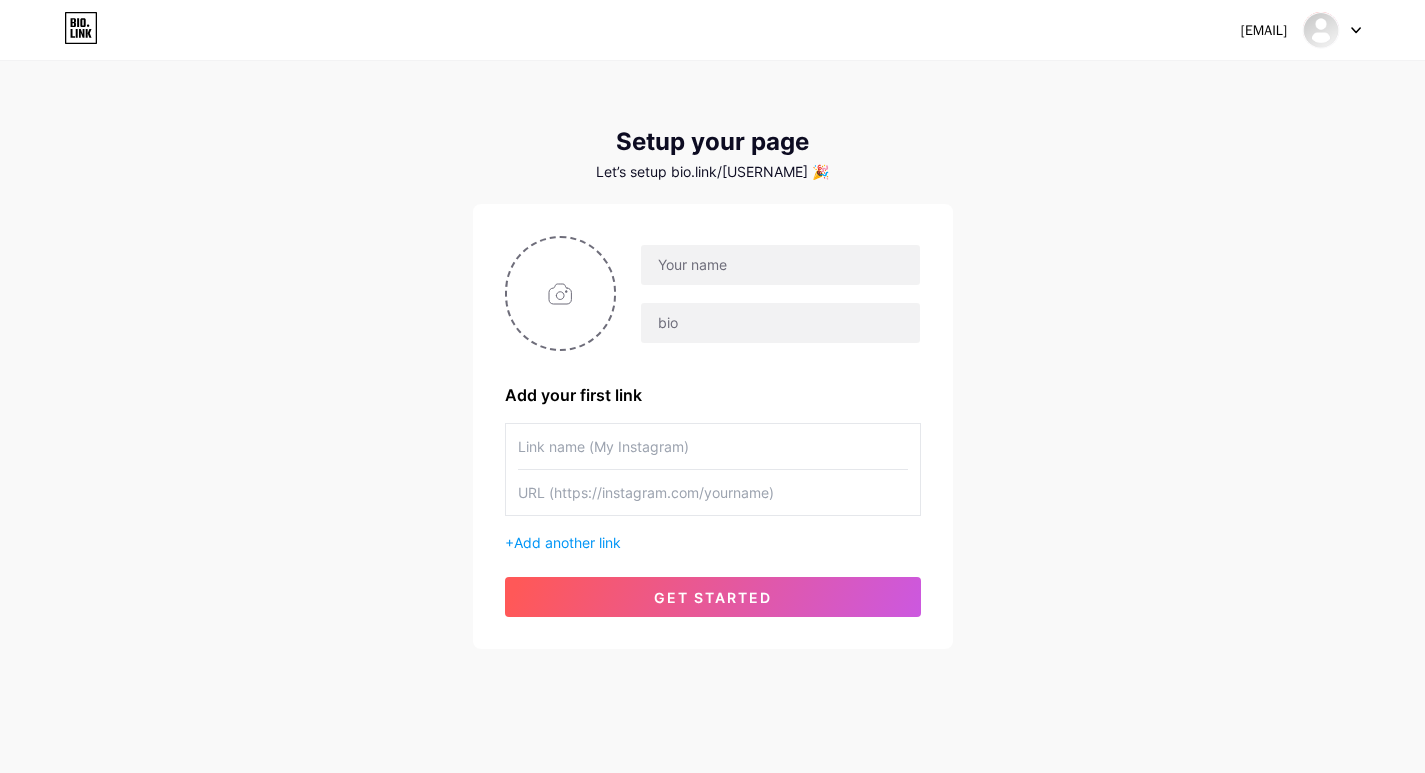 click 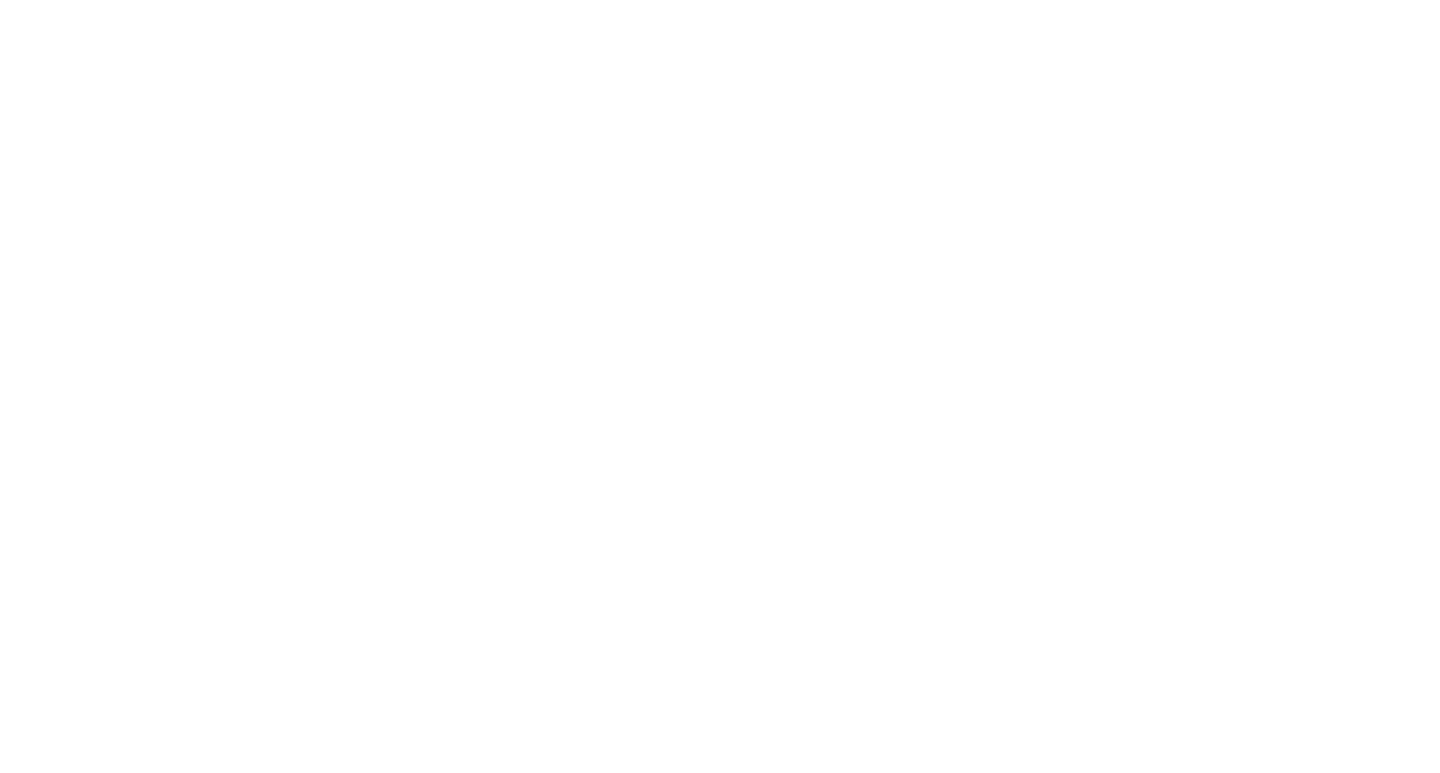 click at bounding box center [720, 0] 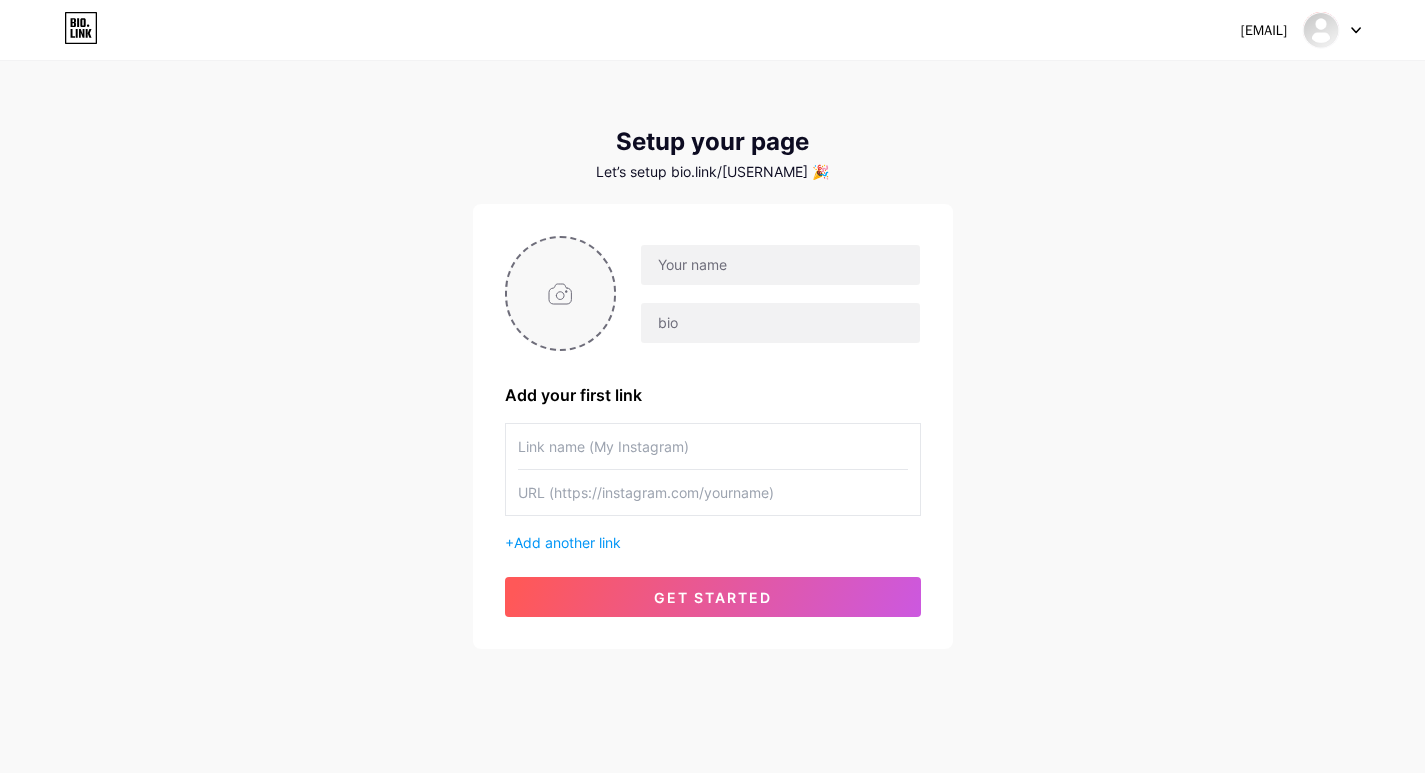 click at bounding box center (561, 293) 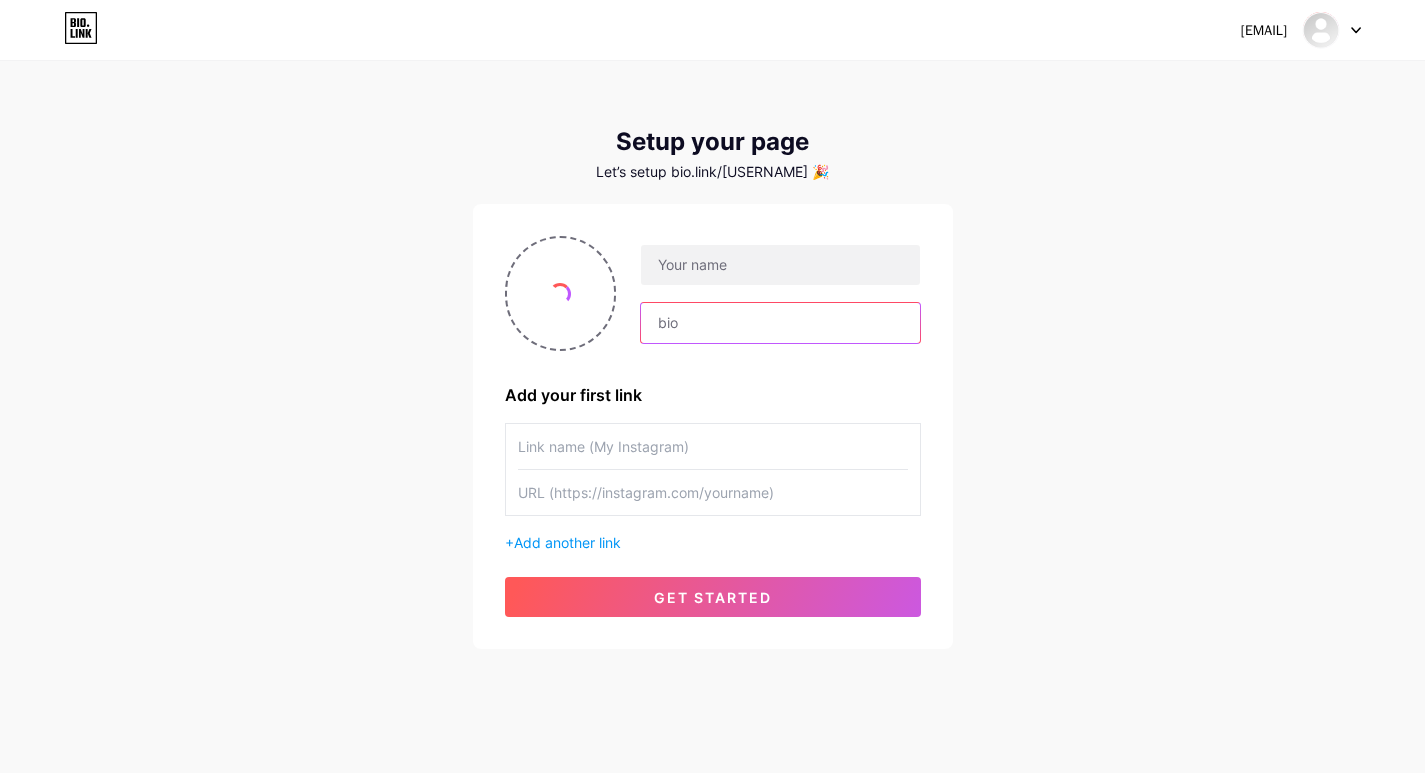click at bounding box center [780, 323] 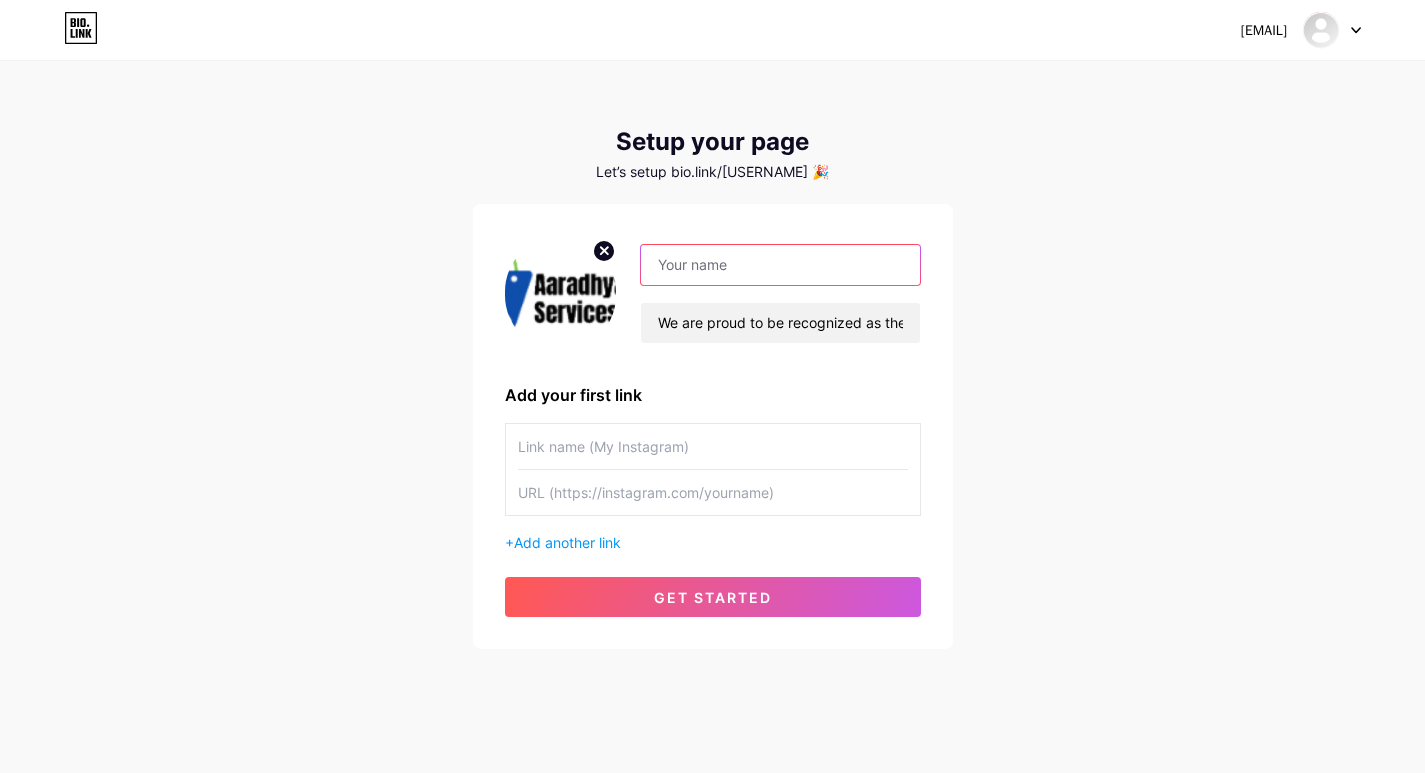 click at bounding box center [780, 265] 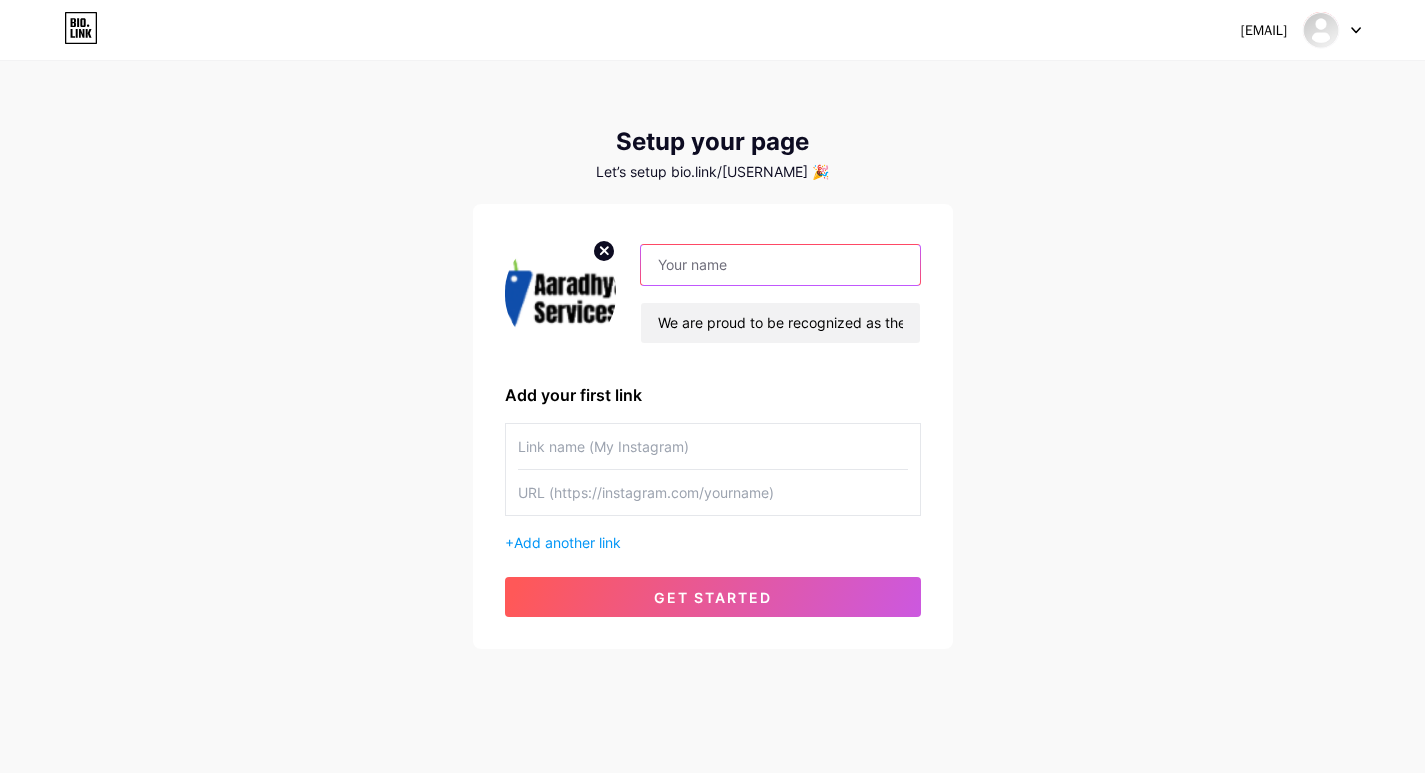 type on "[EMAIL]" 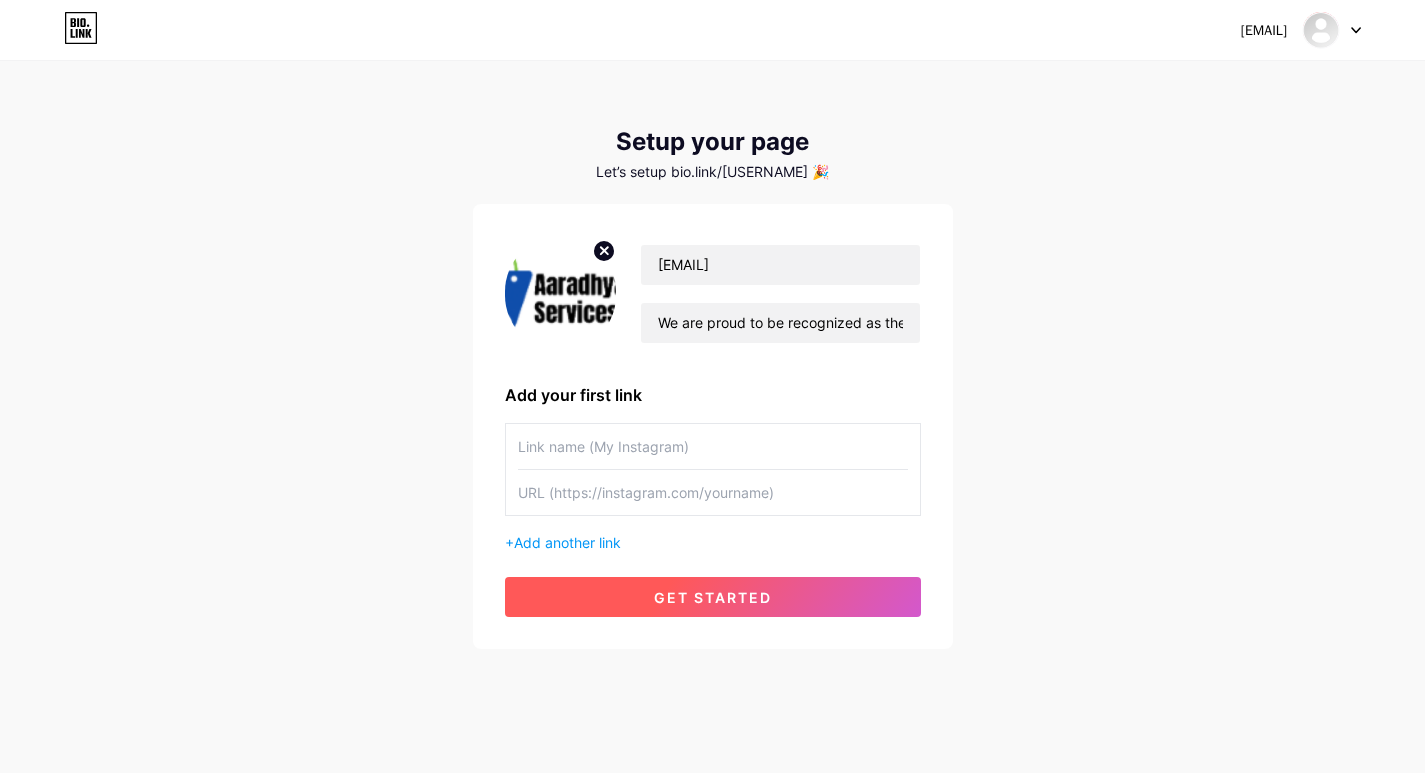 click on "get started" at bounding box center [713, 597] 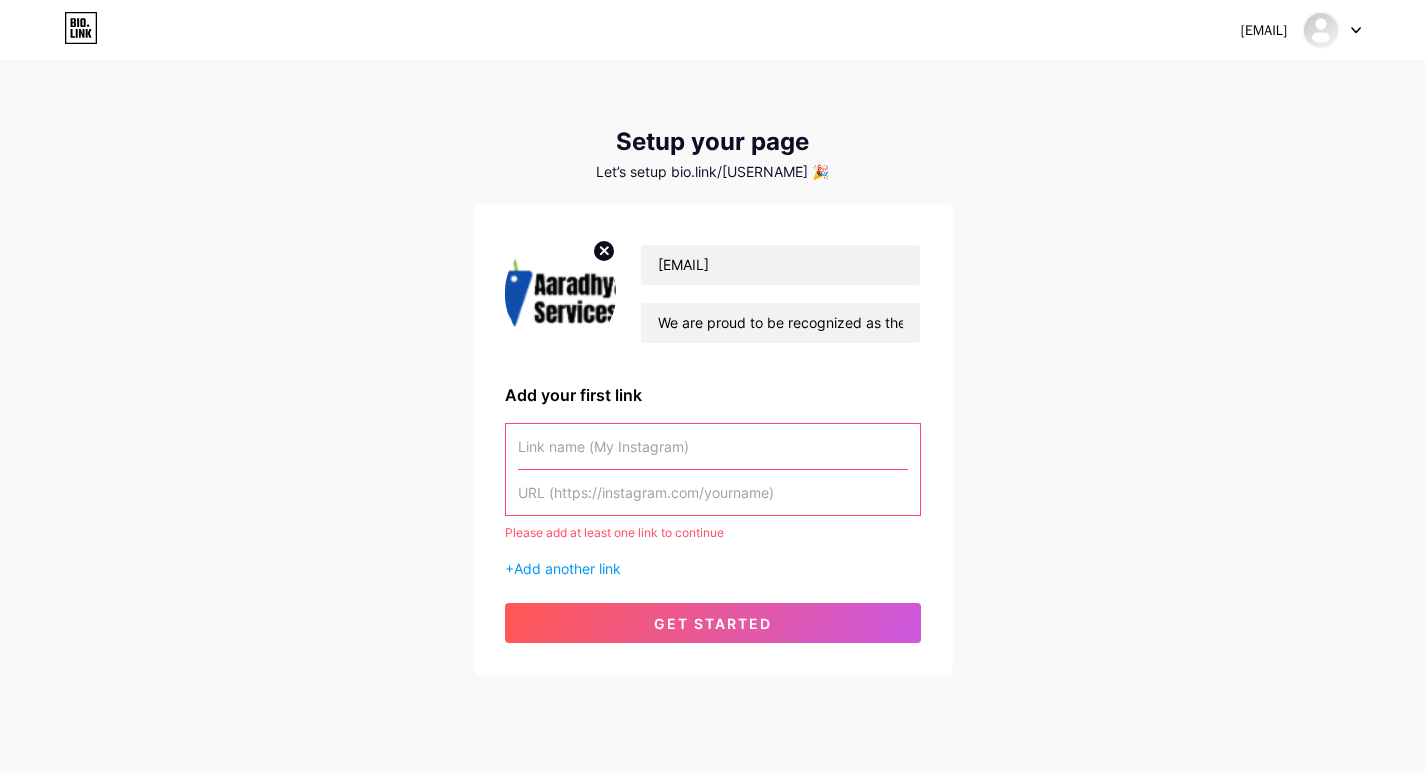 click at bounding box center [713, 492] 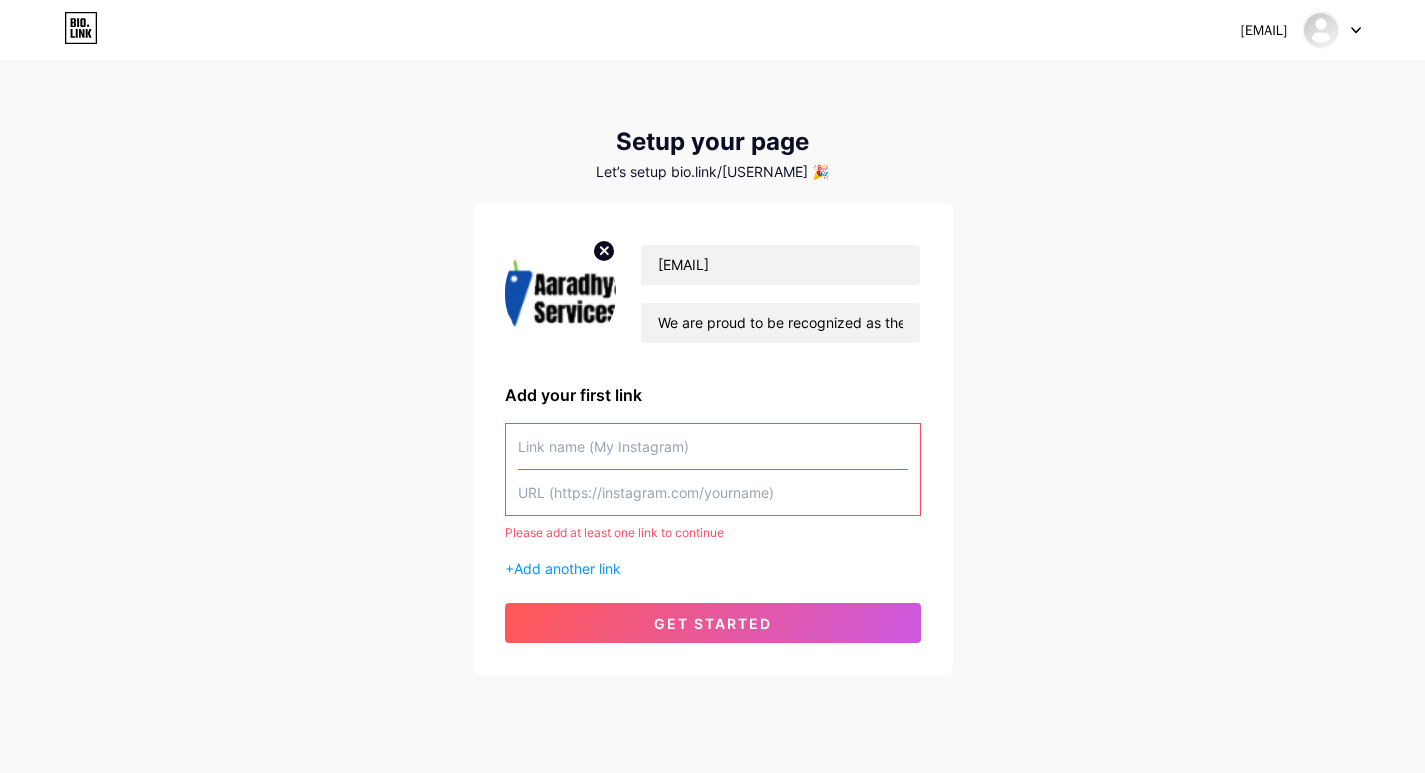 click on "[EMAIL]" at bounding box center (1264, 30) 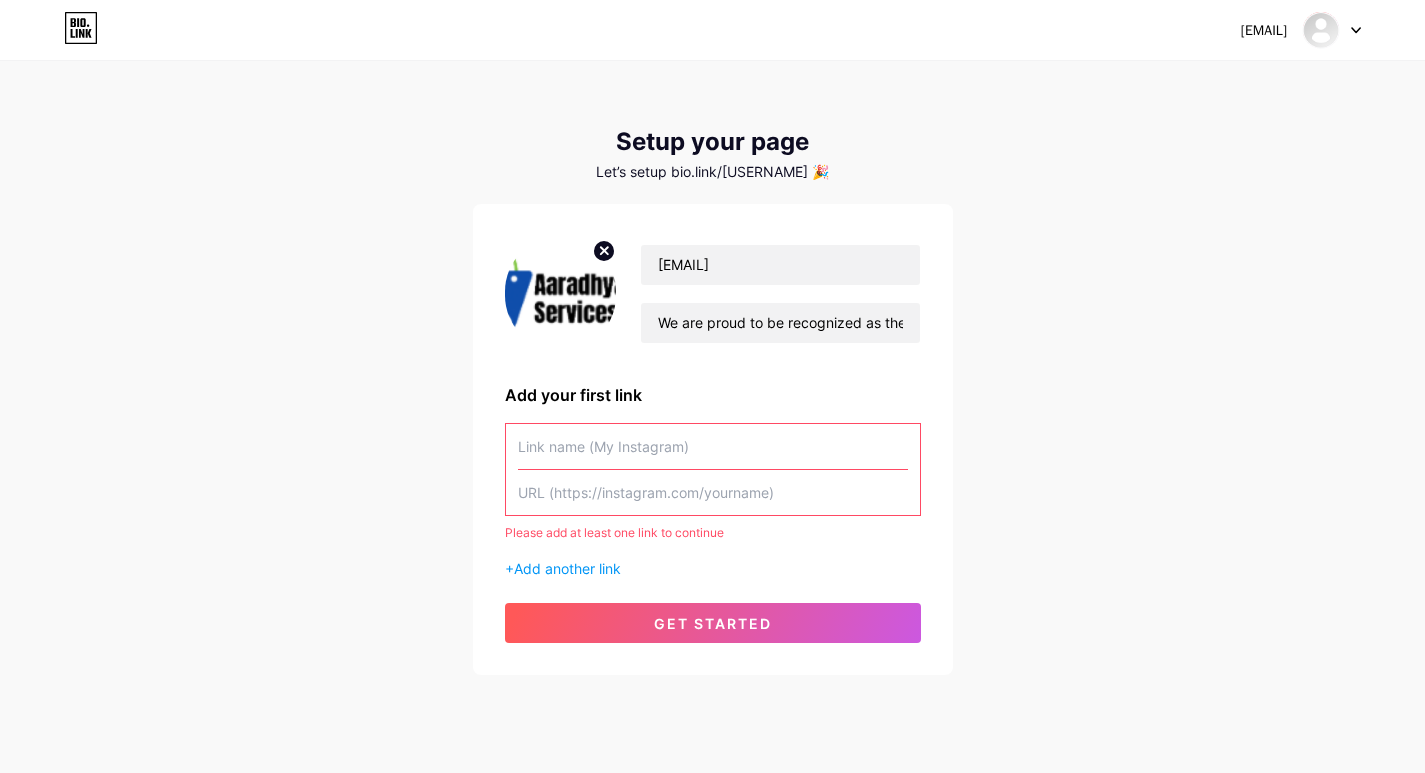 click on "[EMAIL]           Dashboard     Logout" at bounding box center [712, 30] 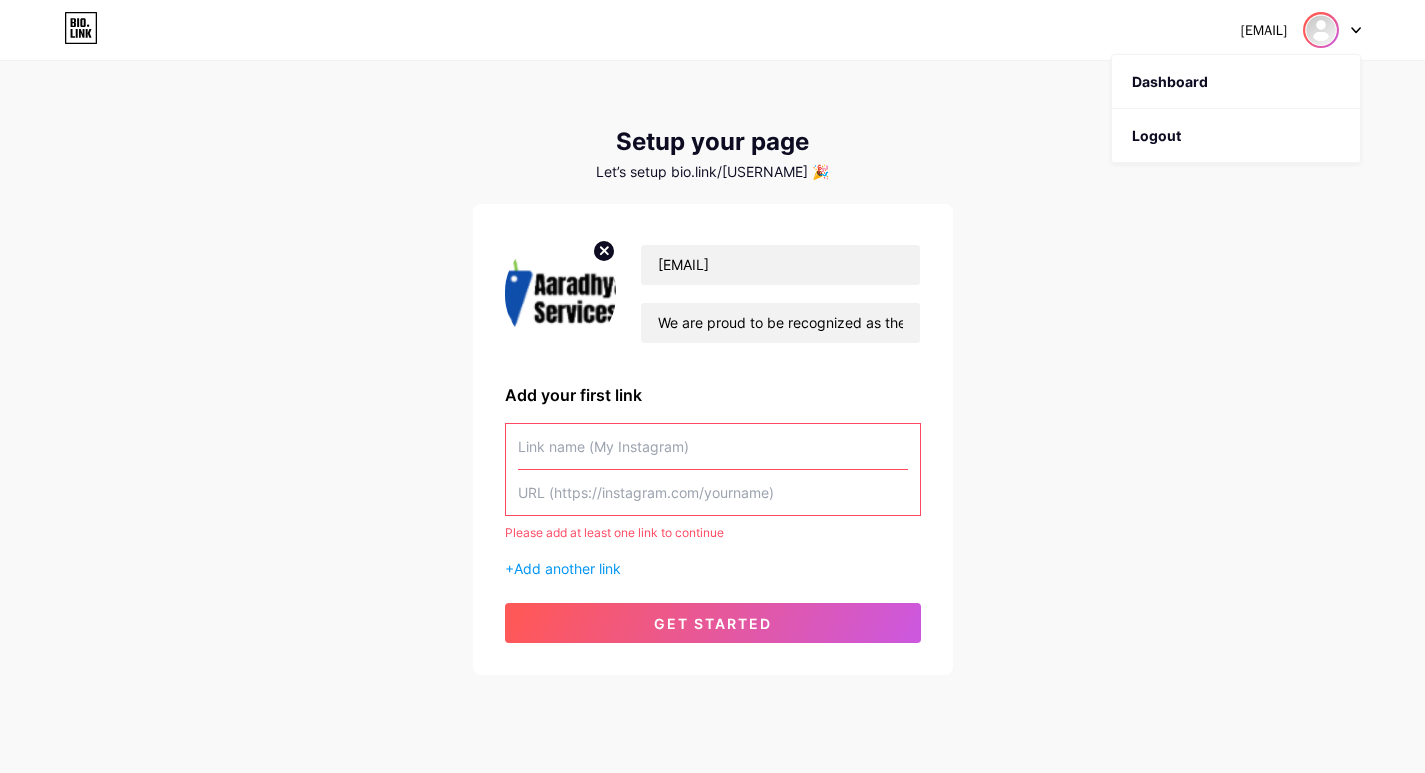 click at bounding box center [1321, 30] 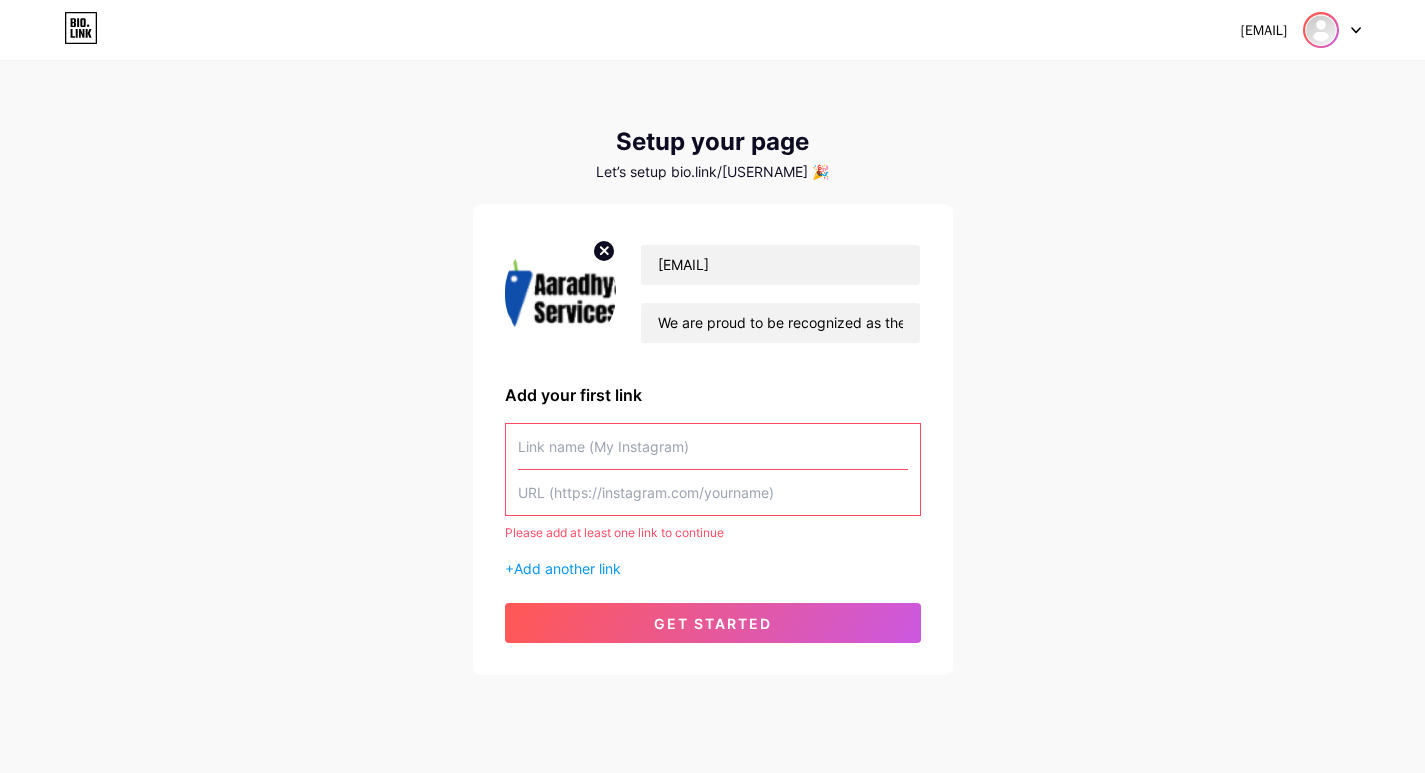 click at bounding box center (1321, 30) 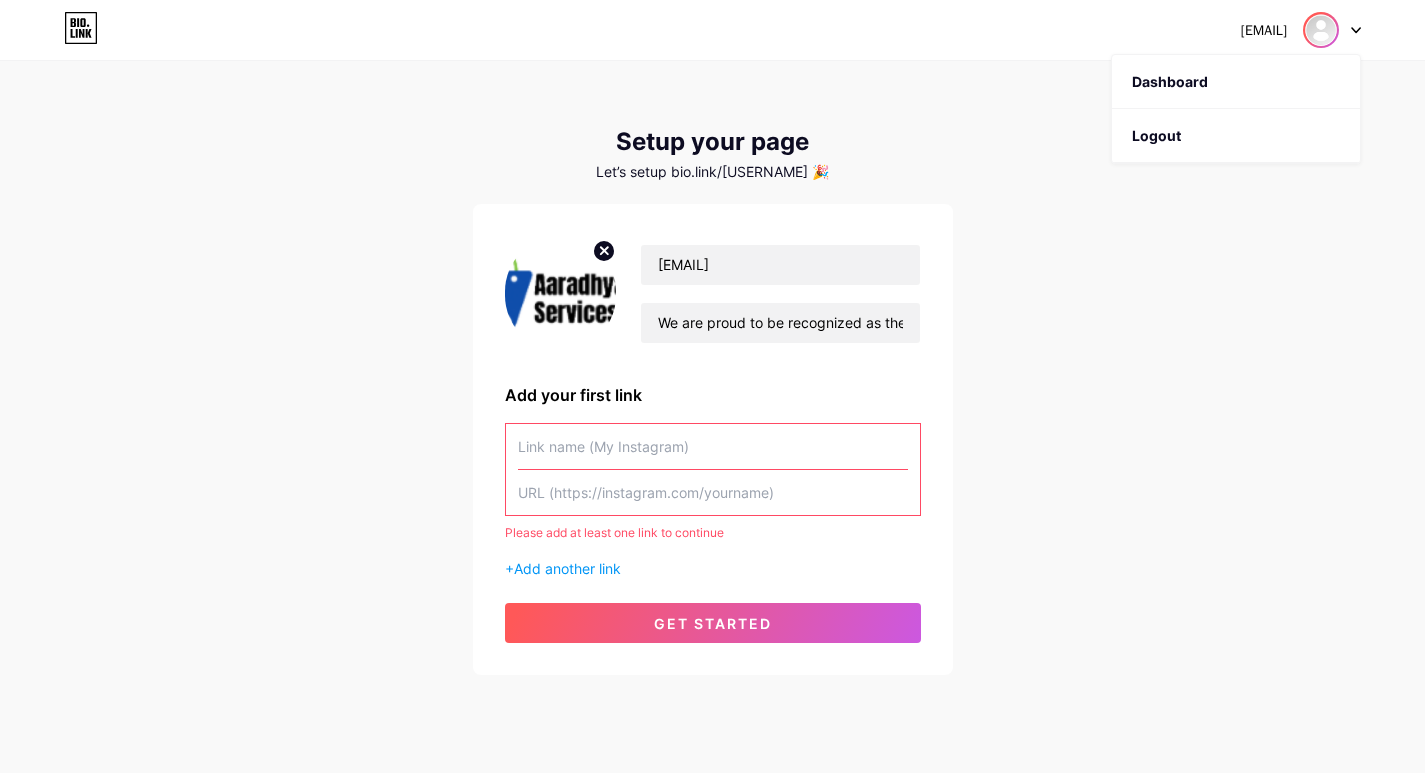 click at bounding box center (1321, 30) 